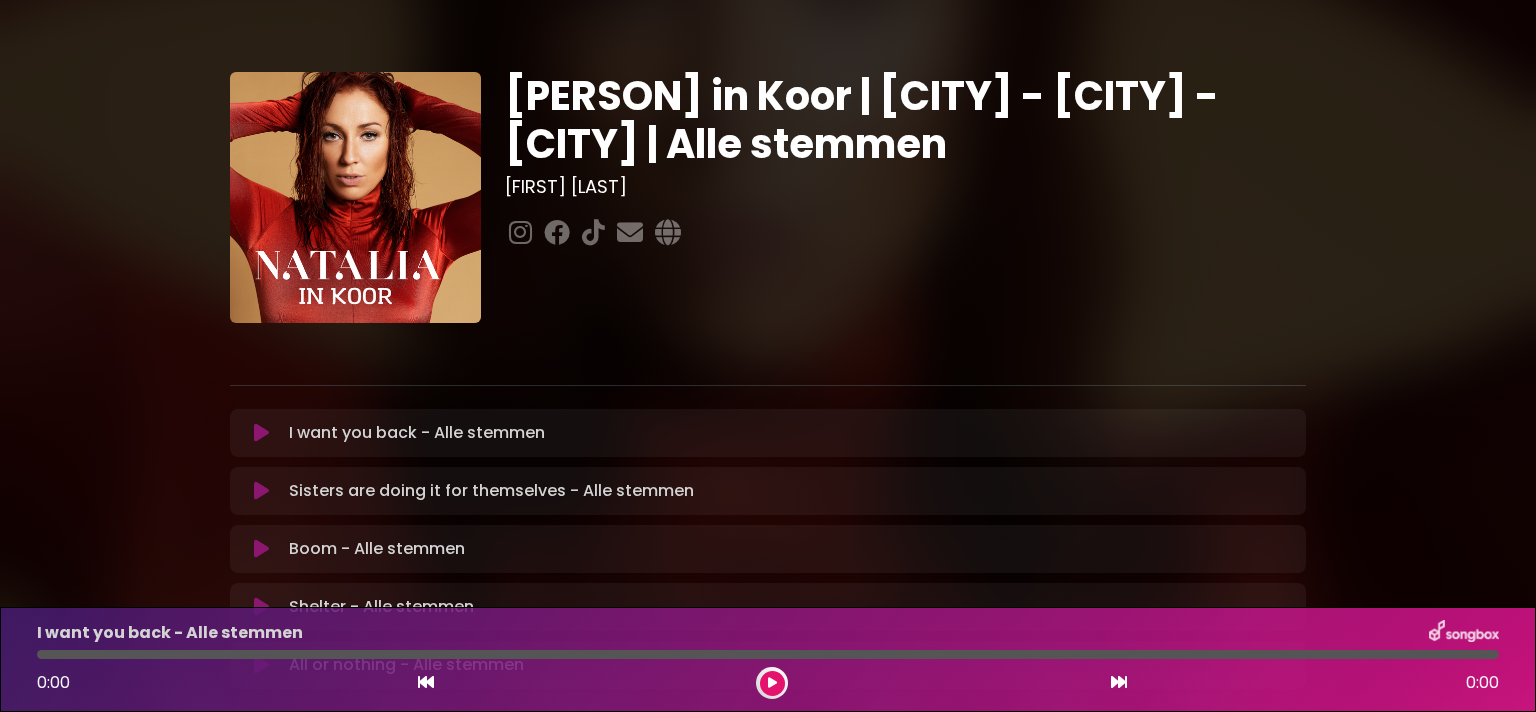 scroll, scrollTop: 0, scrollLeft: 0, axis: both 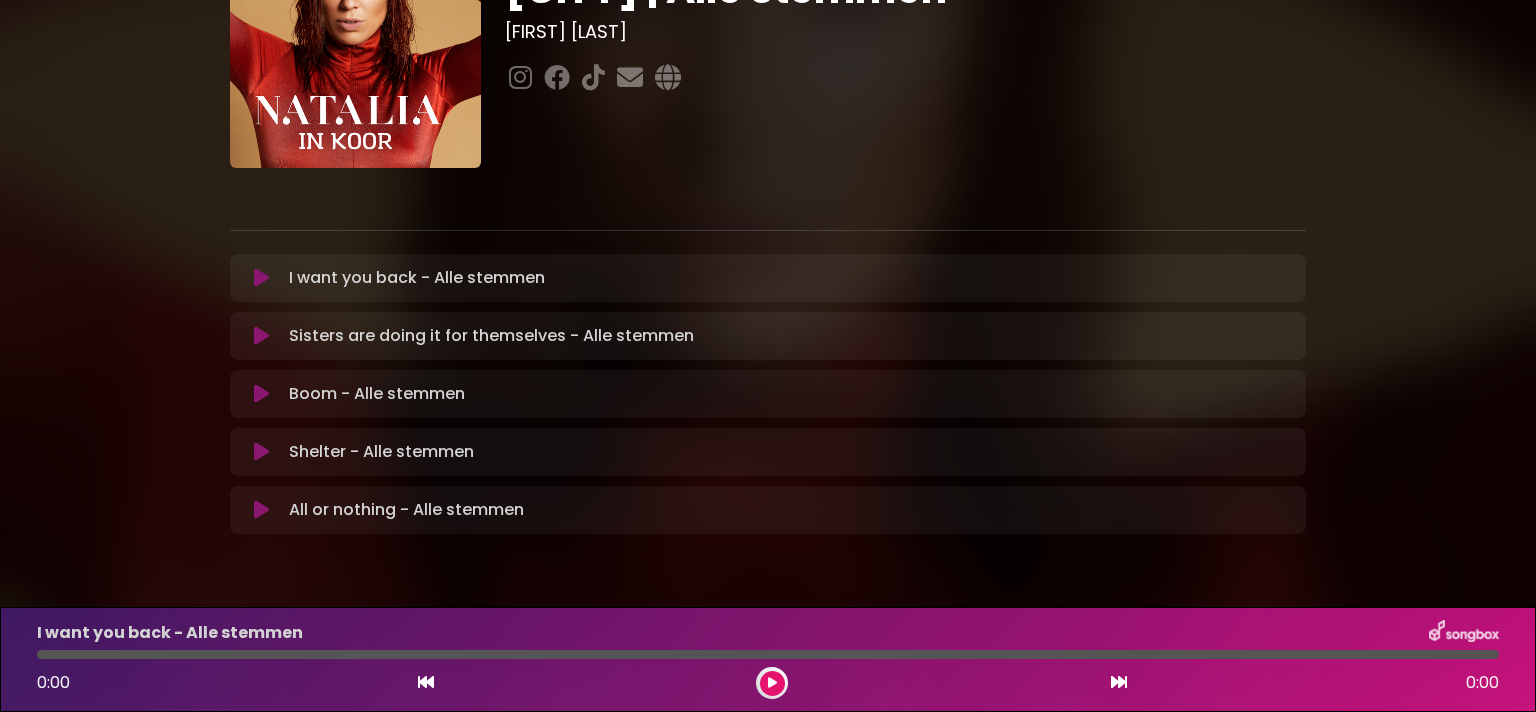 click at bounding box center [261, 336] 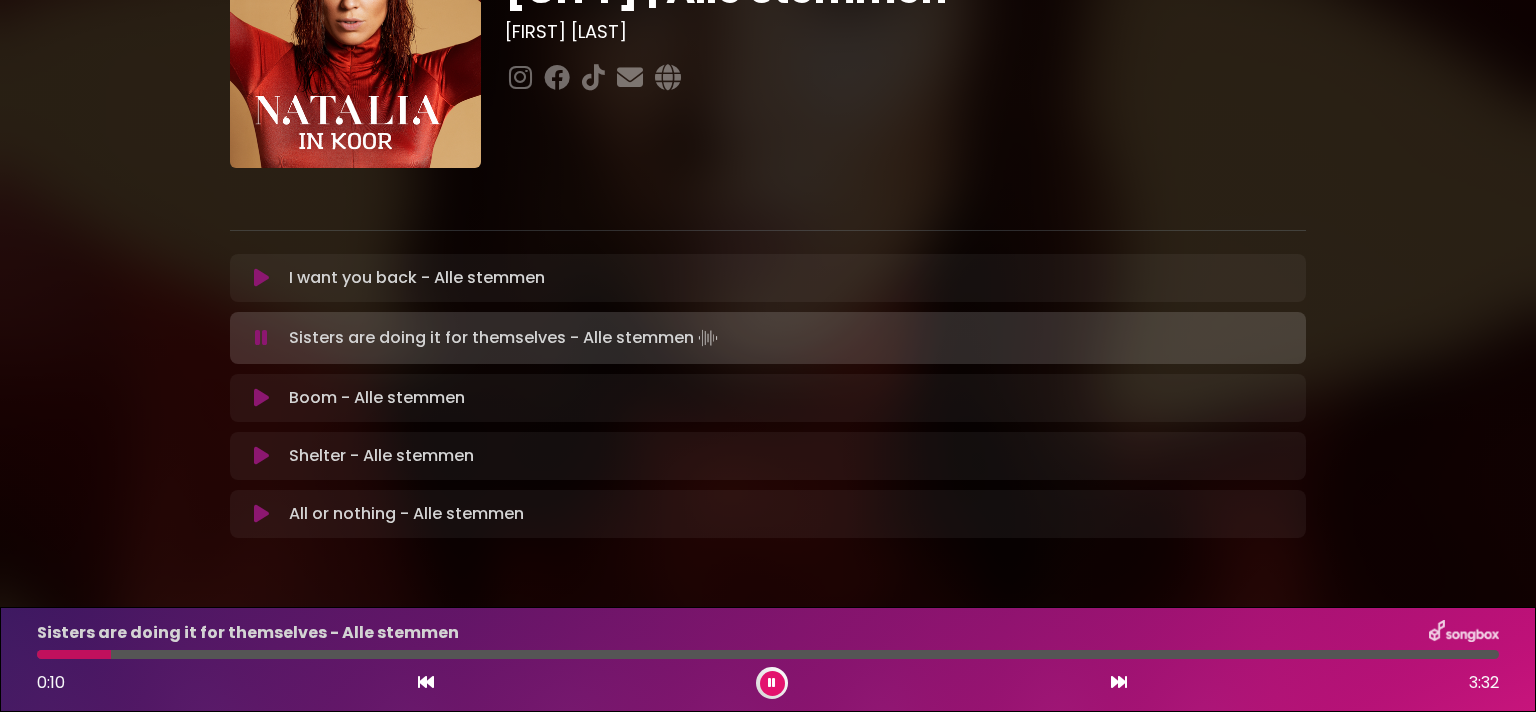 type 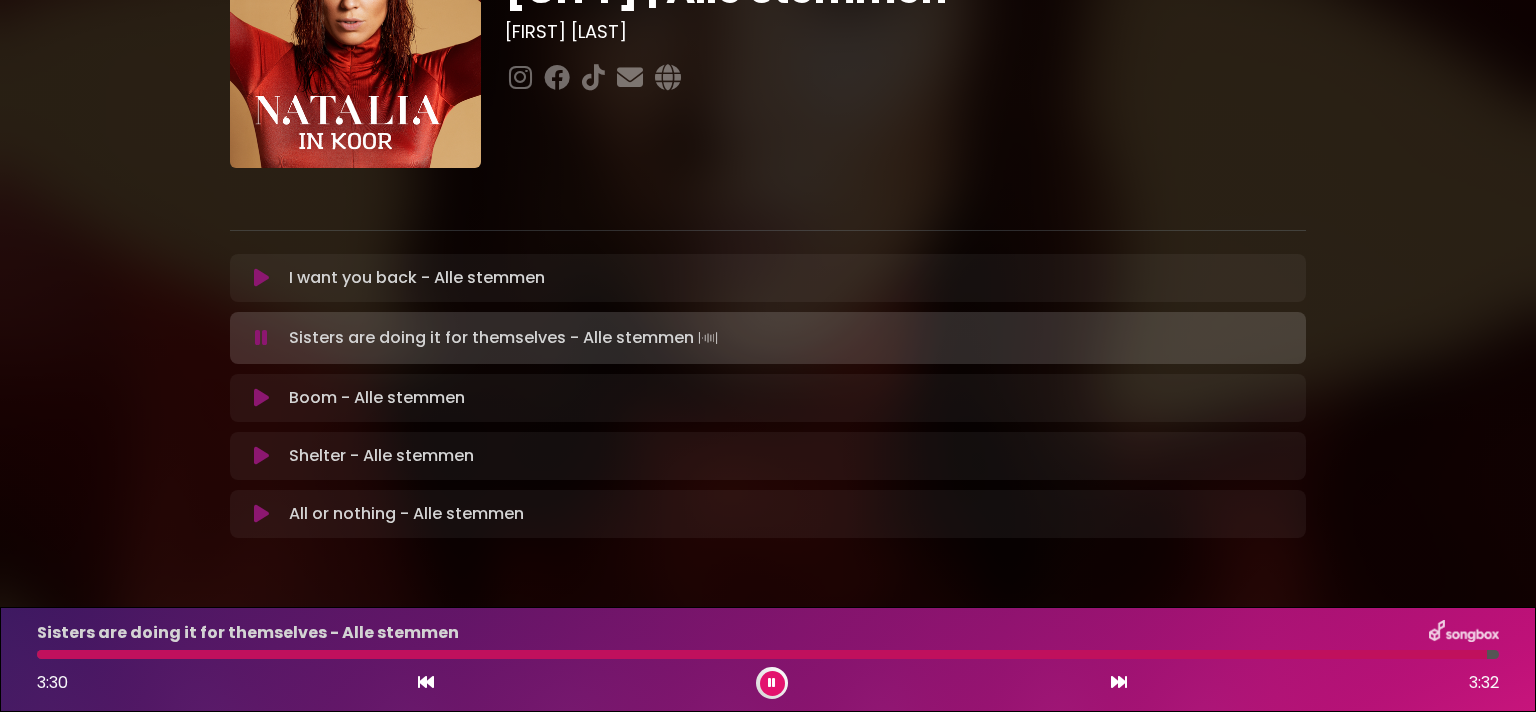 click at bounding box center (261, 398) 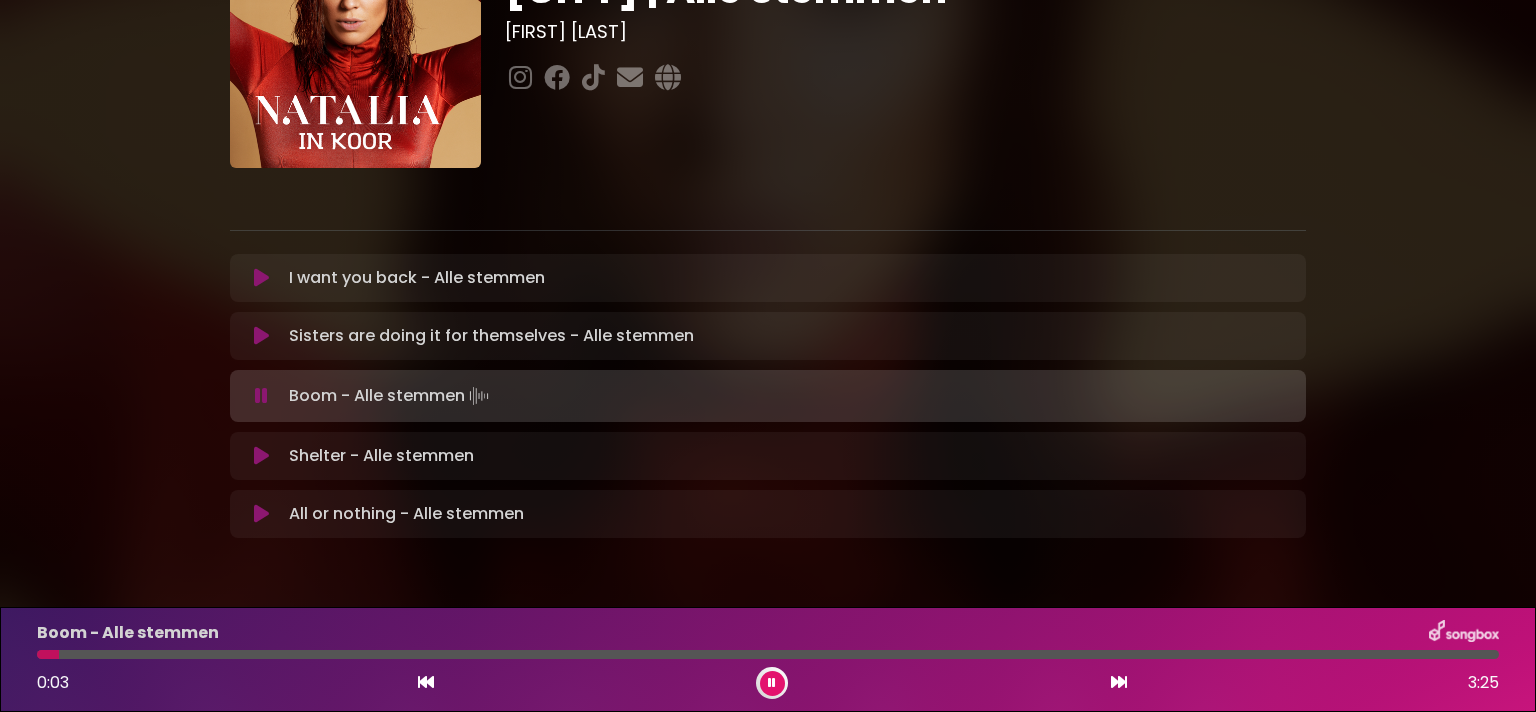 type 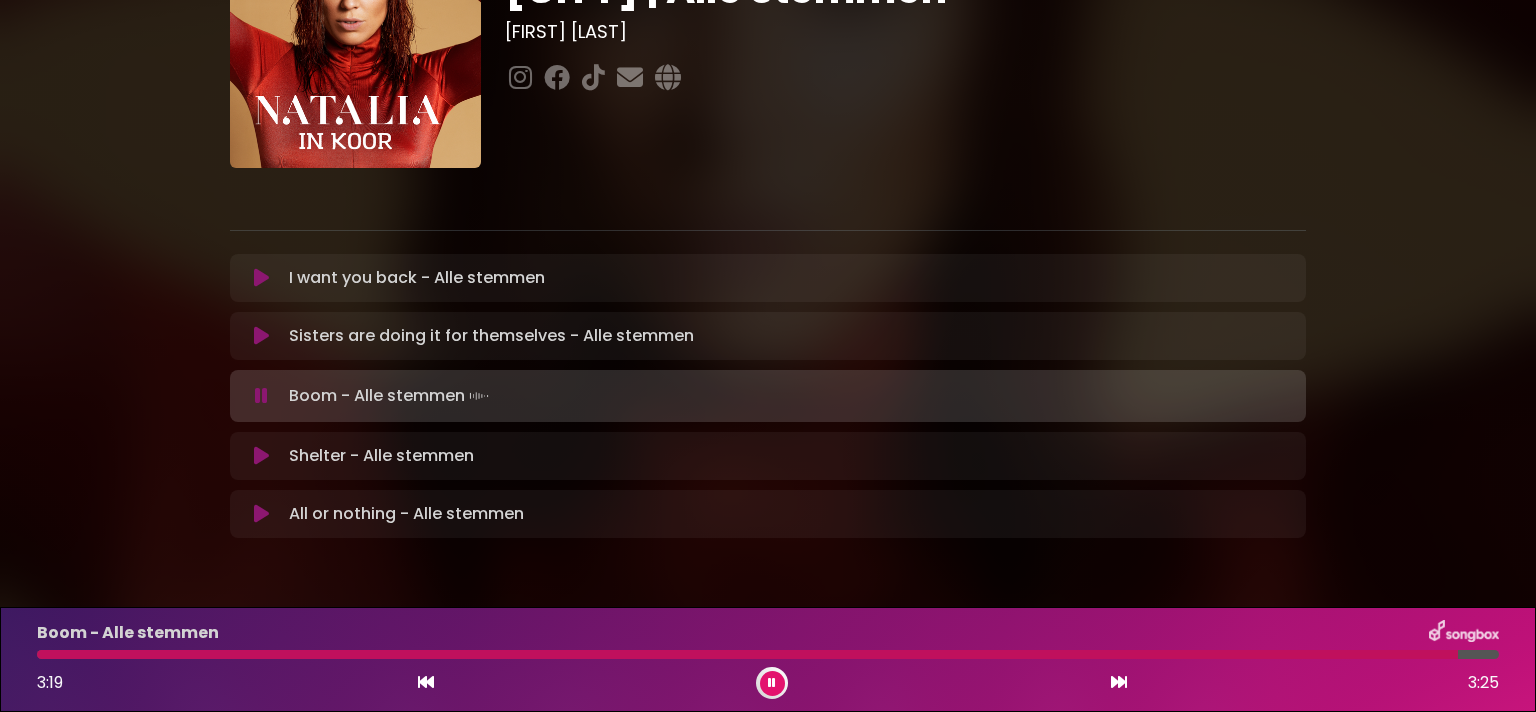 click at bounding box center [261, 456] 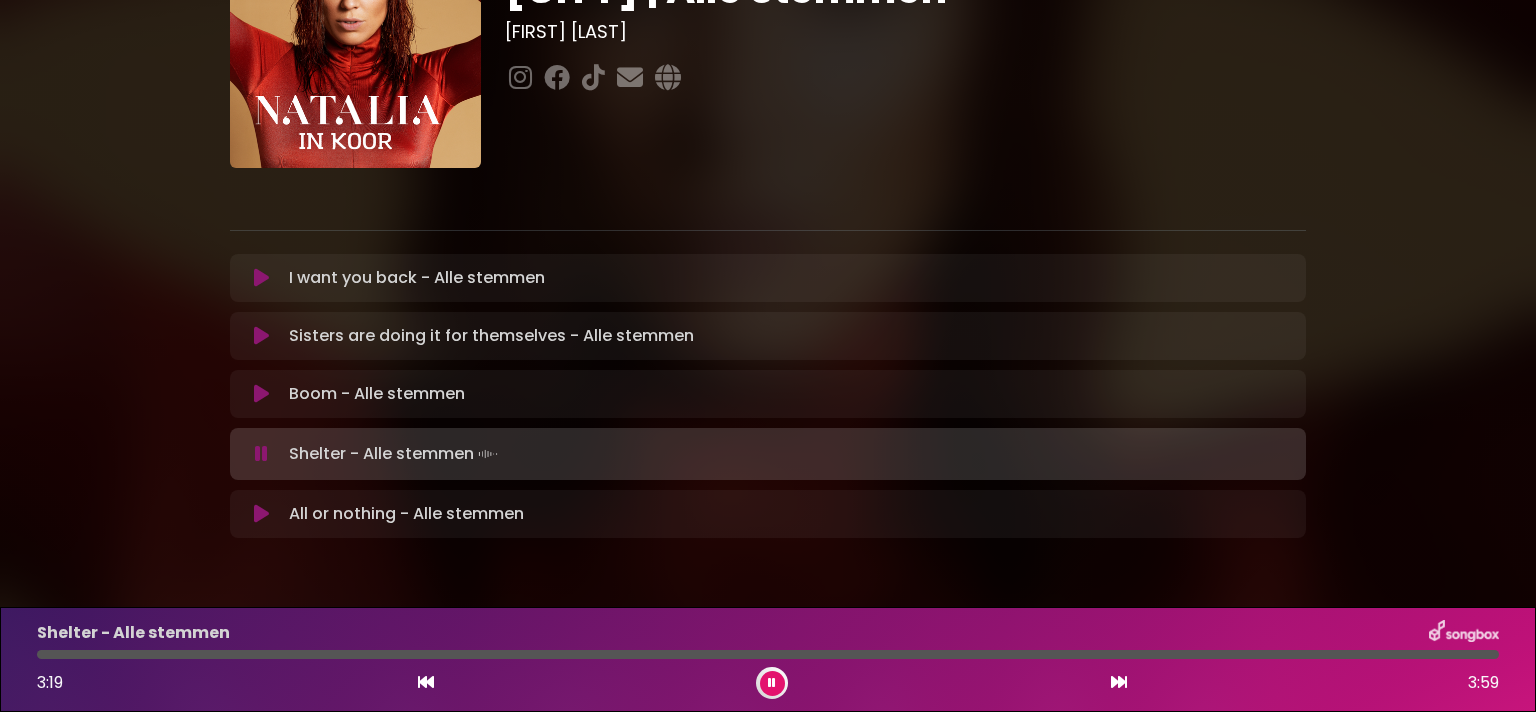click on "Shelter - Alle stemmen
Loading Track...
Name Email" at bounding box center [768, 454] 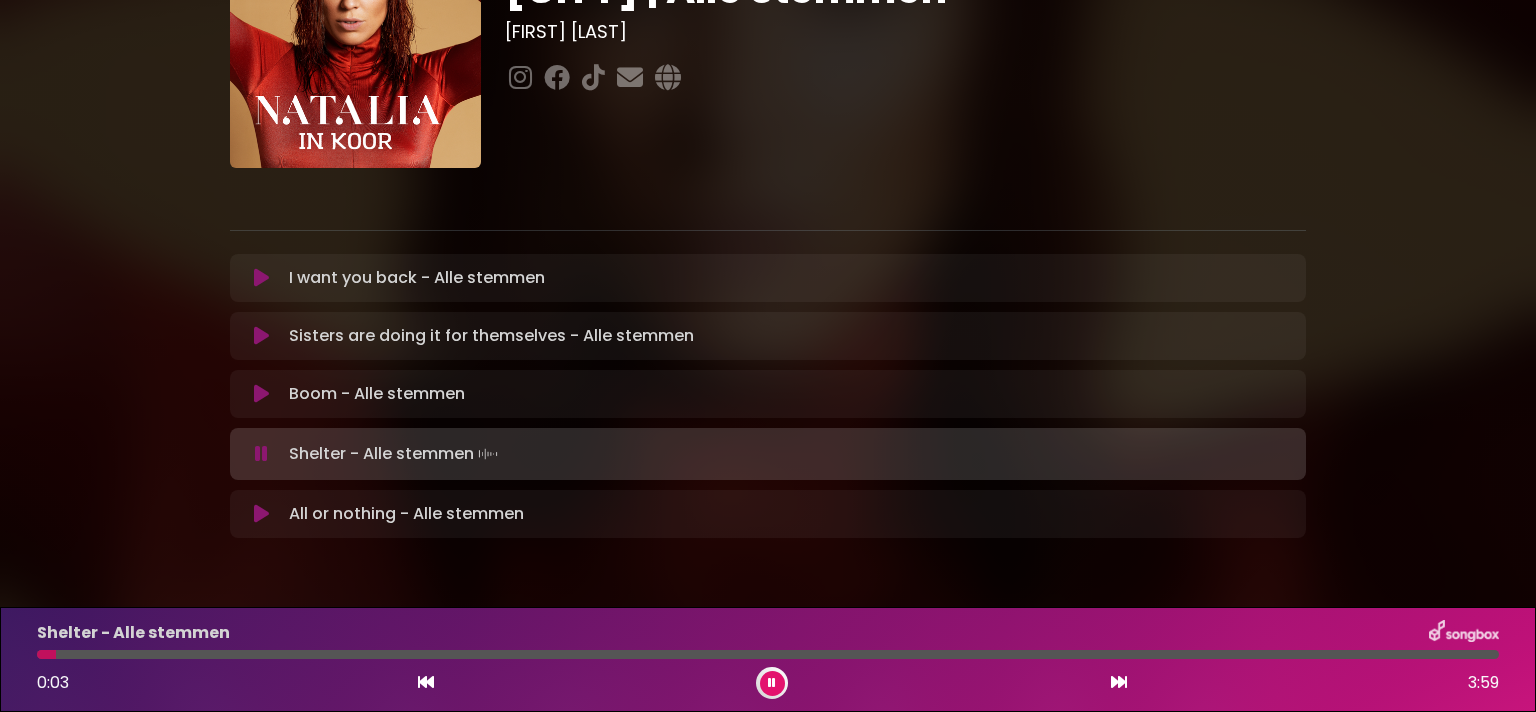 click at bounding box center [768, 654] 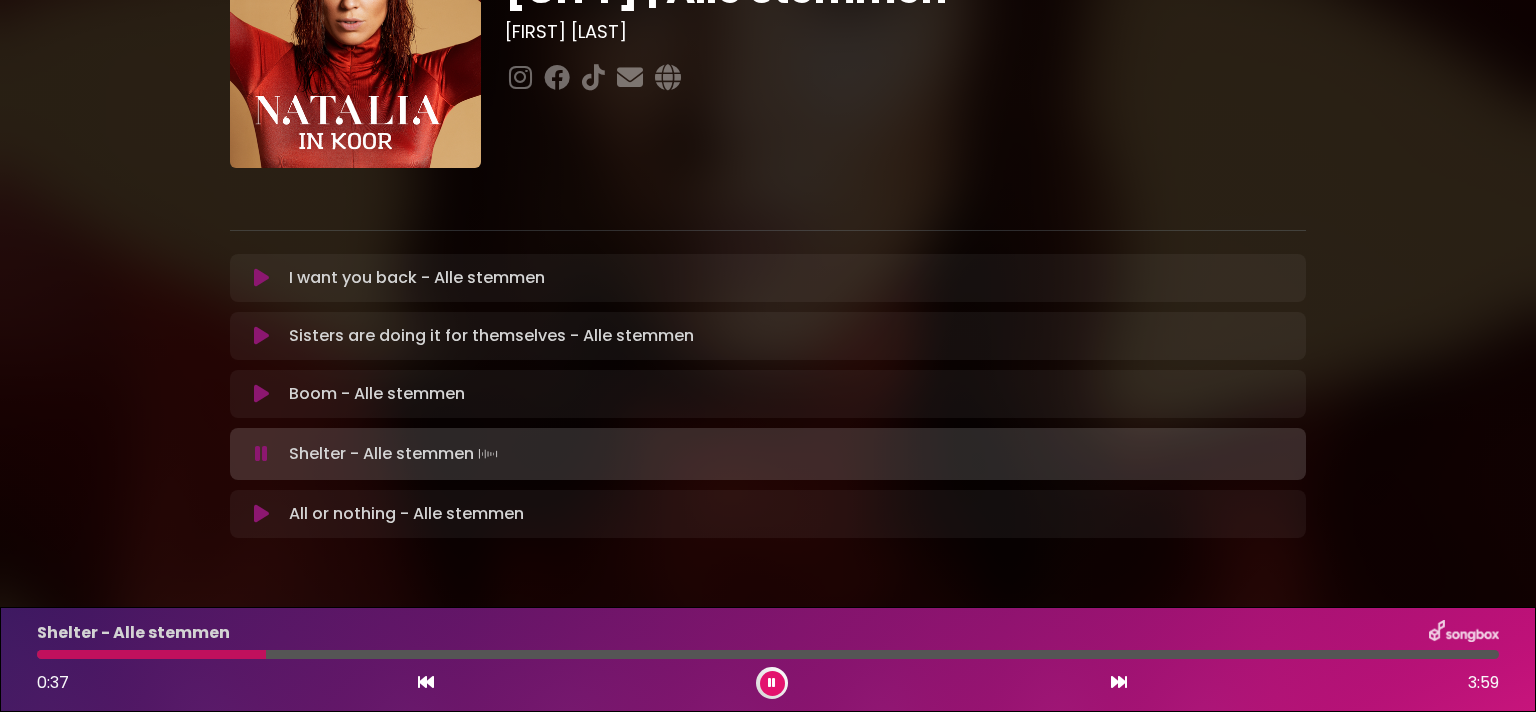 click at bounding box center [768, 654] 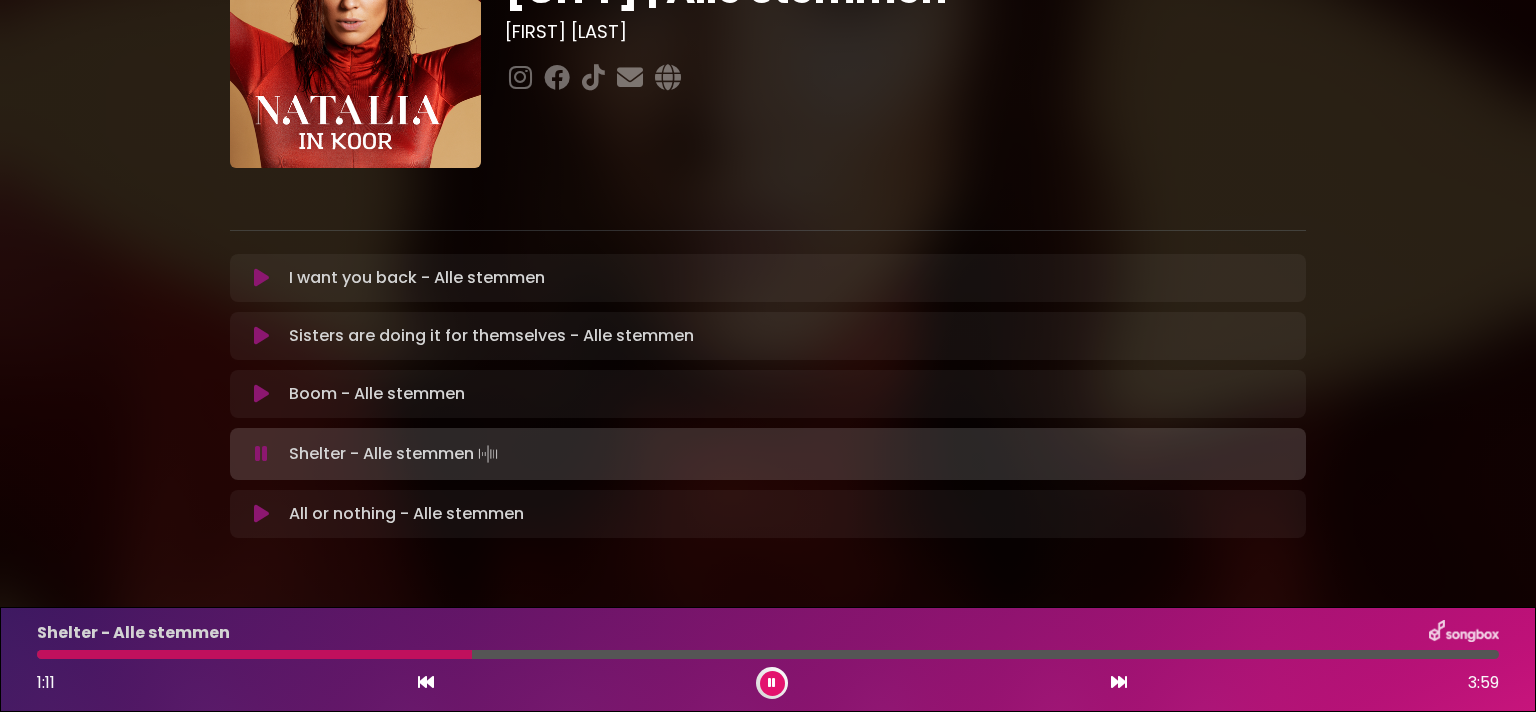 click at bounding box center [768, 654] 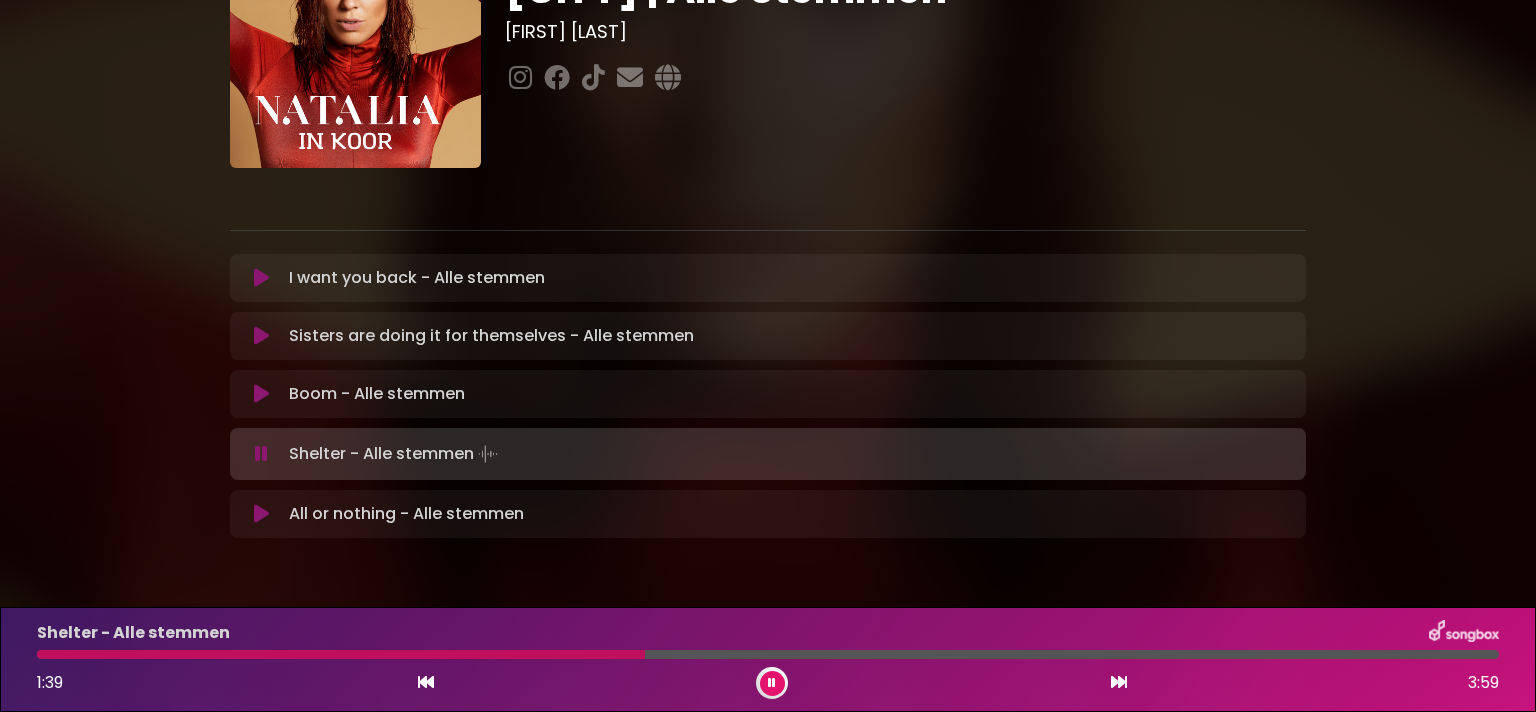 click at bounding box center [768, 654] 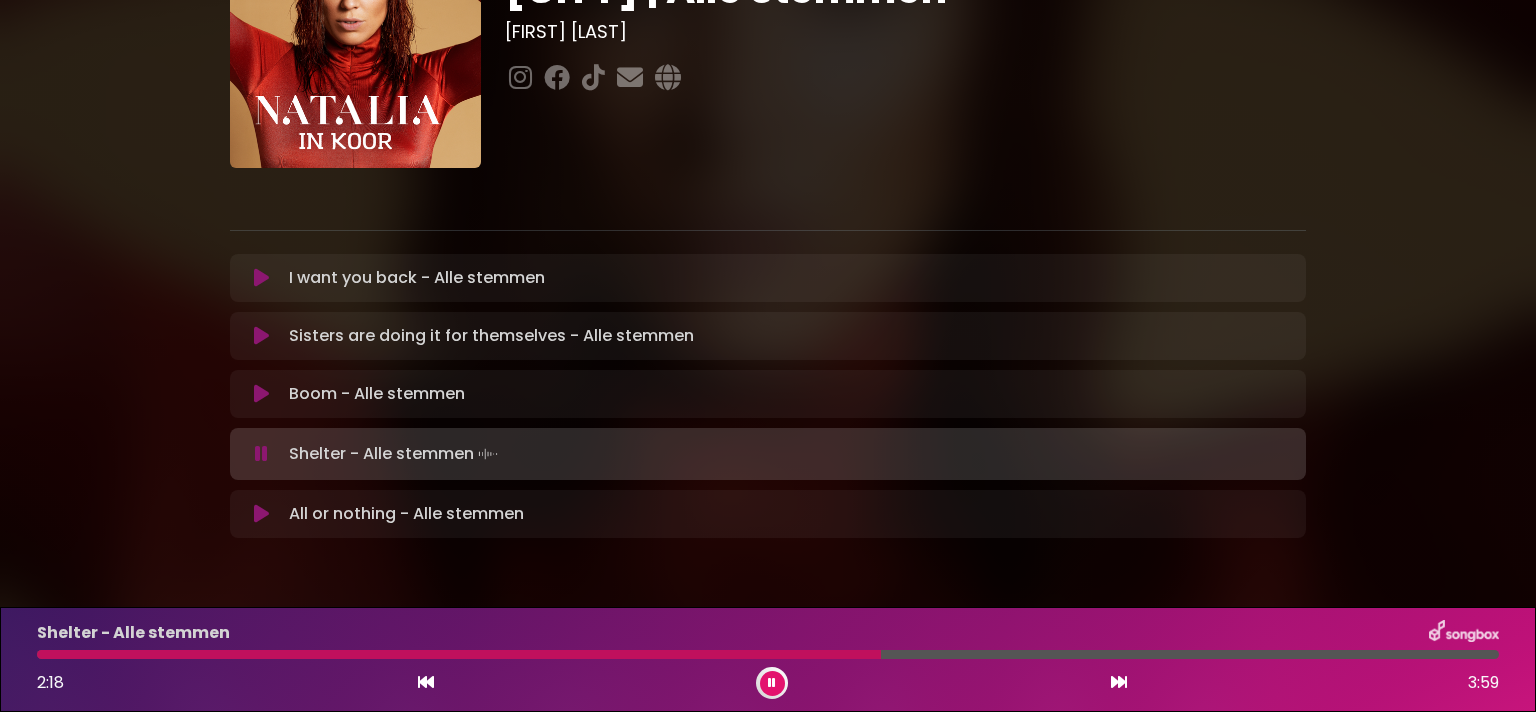 click at bounding box center (459, 654) 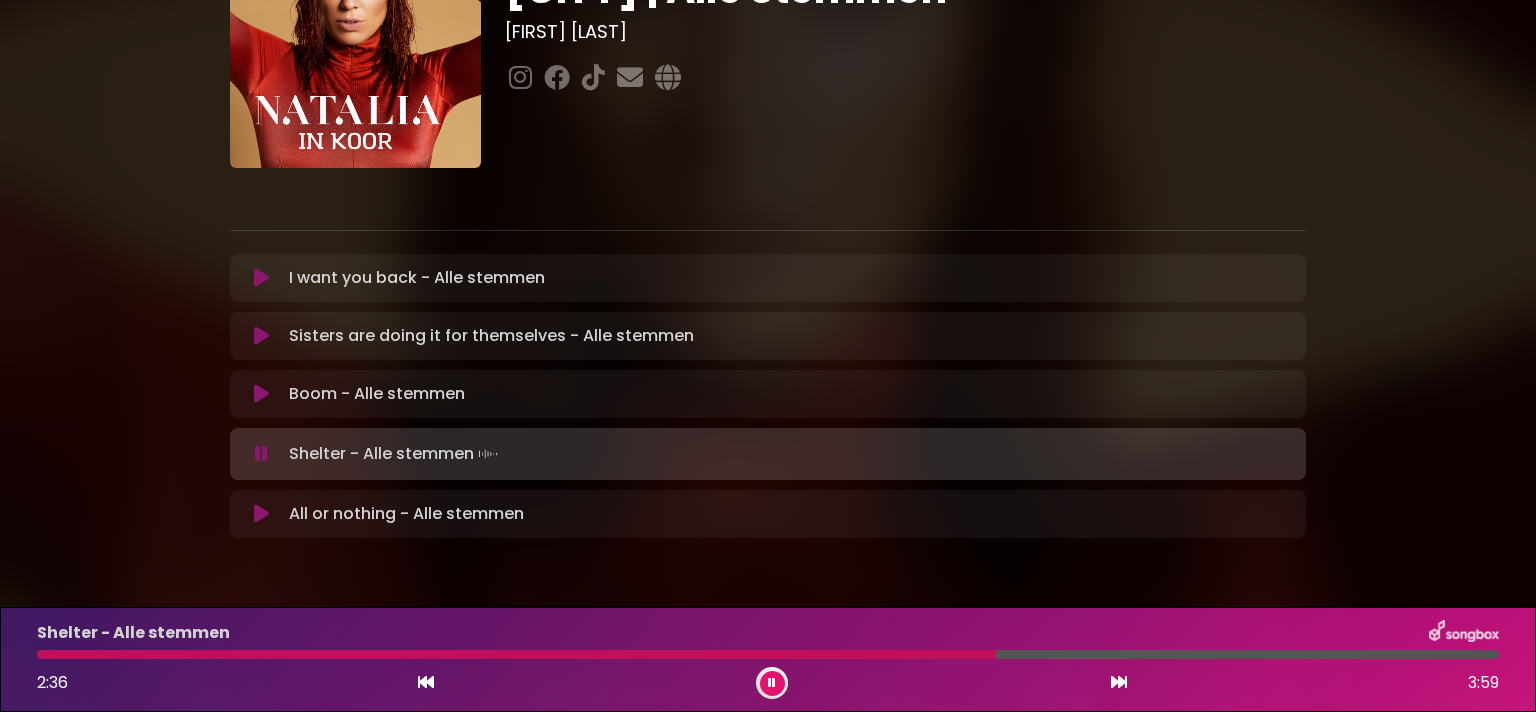 click at bounding box center [768, 654] 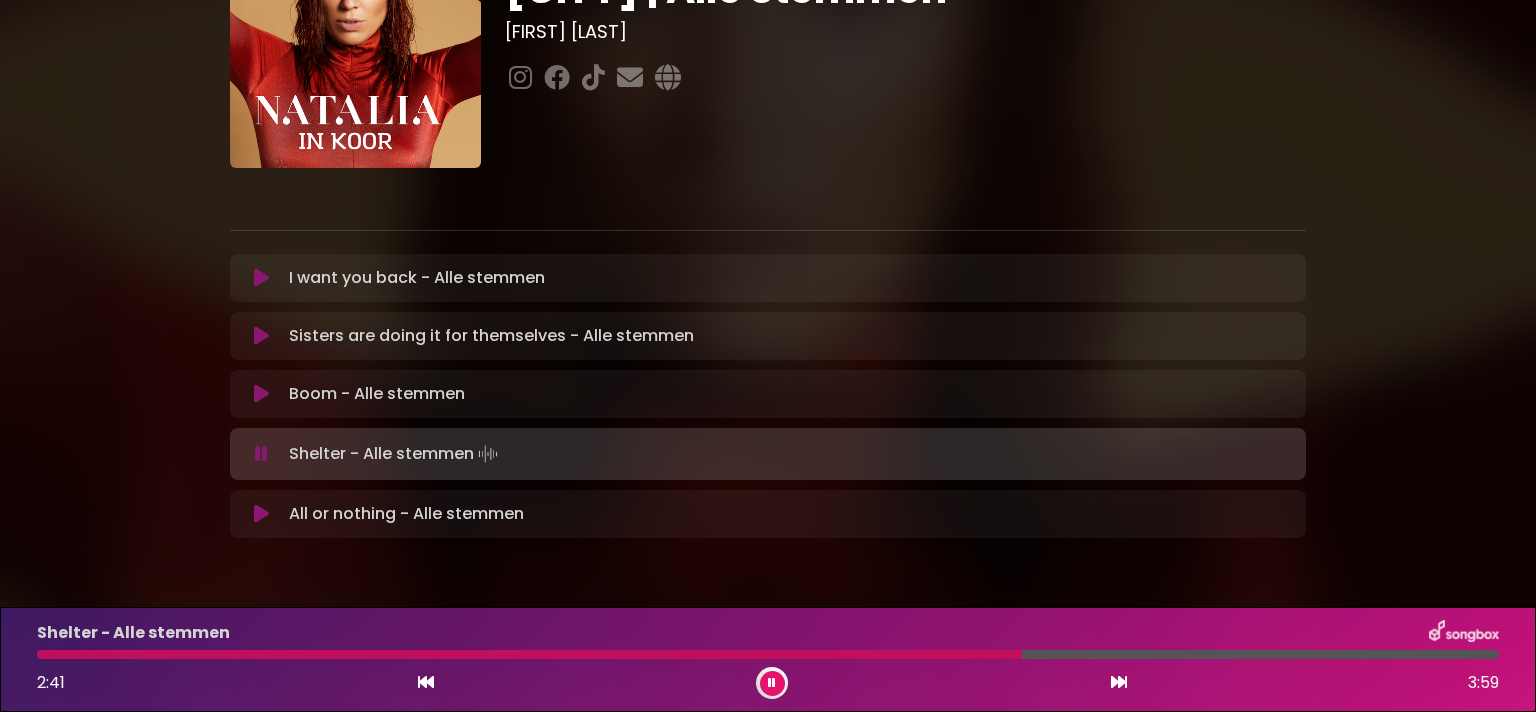 click at bounding box center [768, 654] 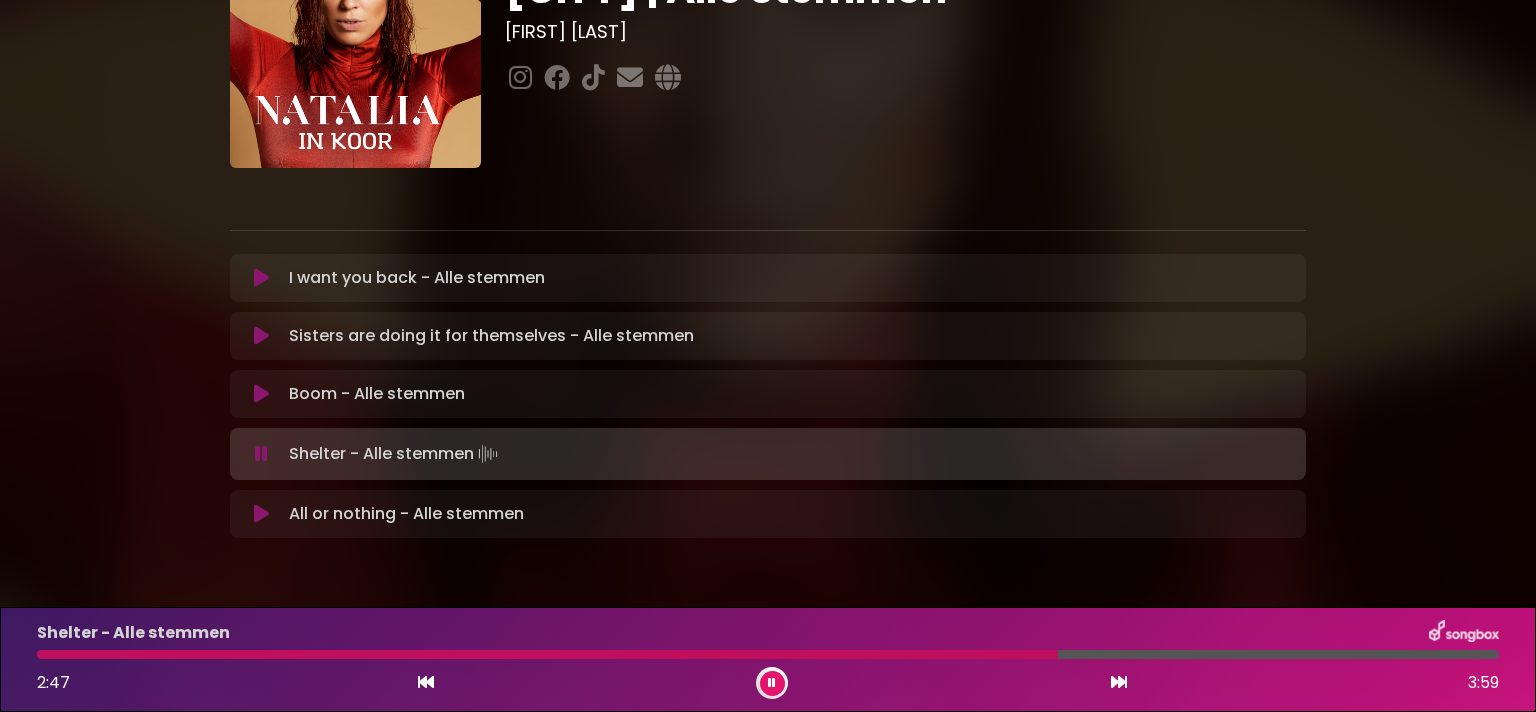 click at bounding box center (768, 654) 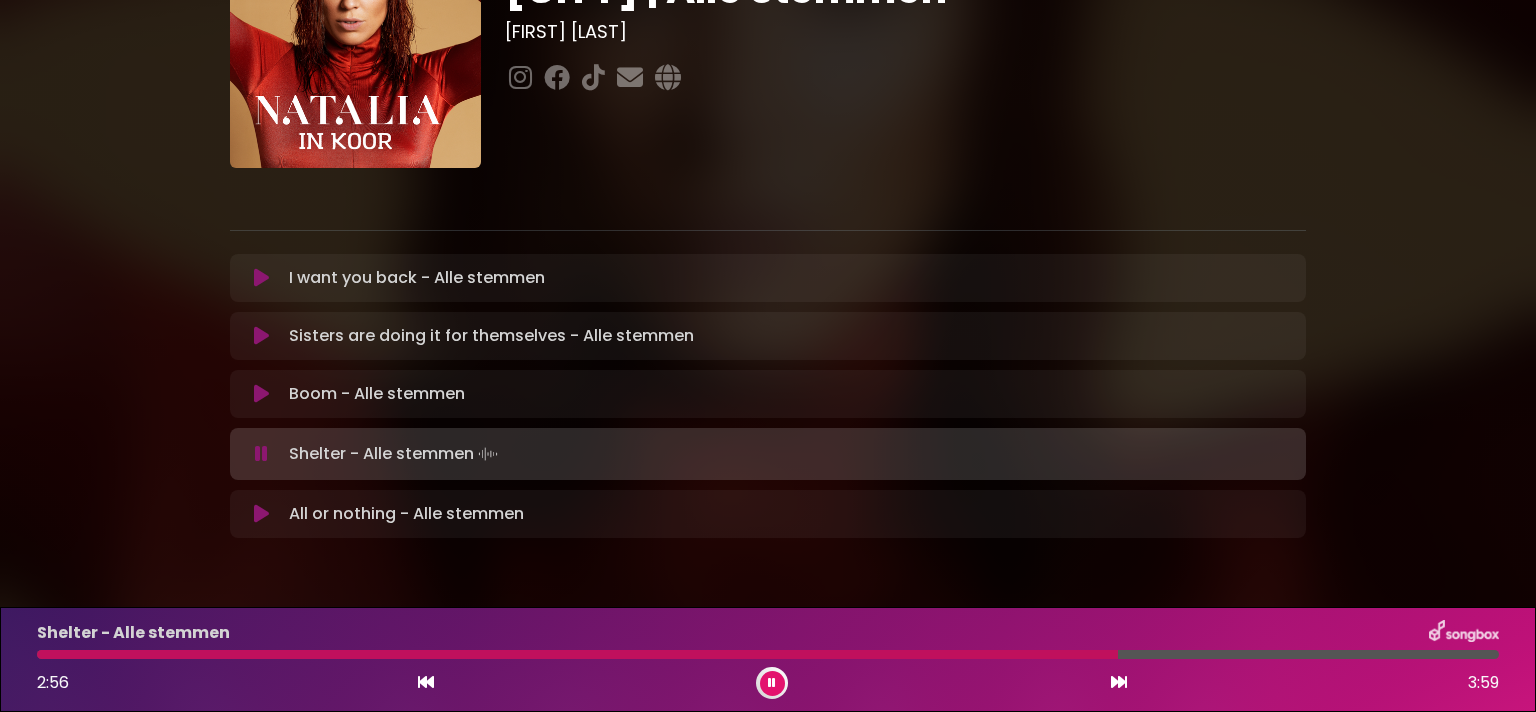 click at bounding box center (768, 654) 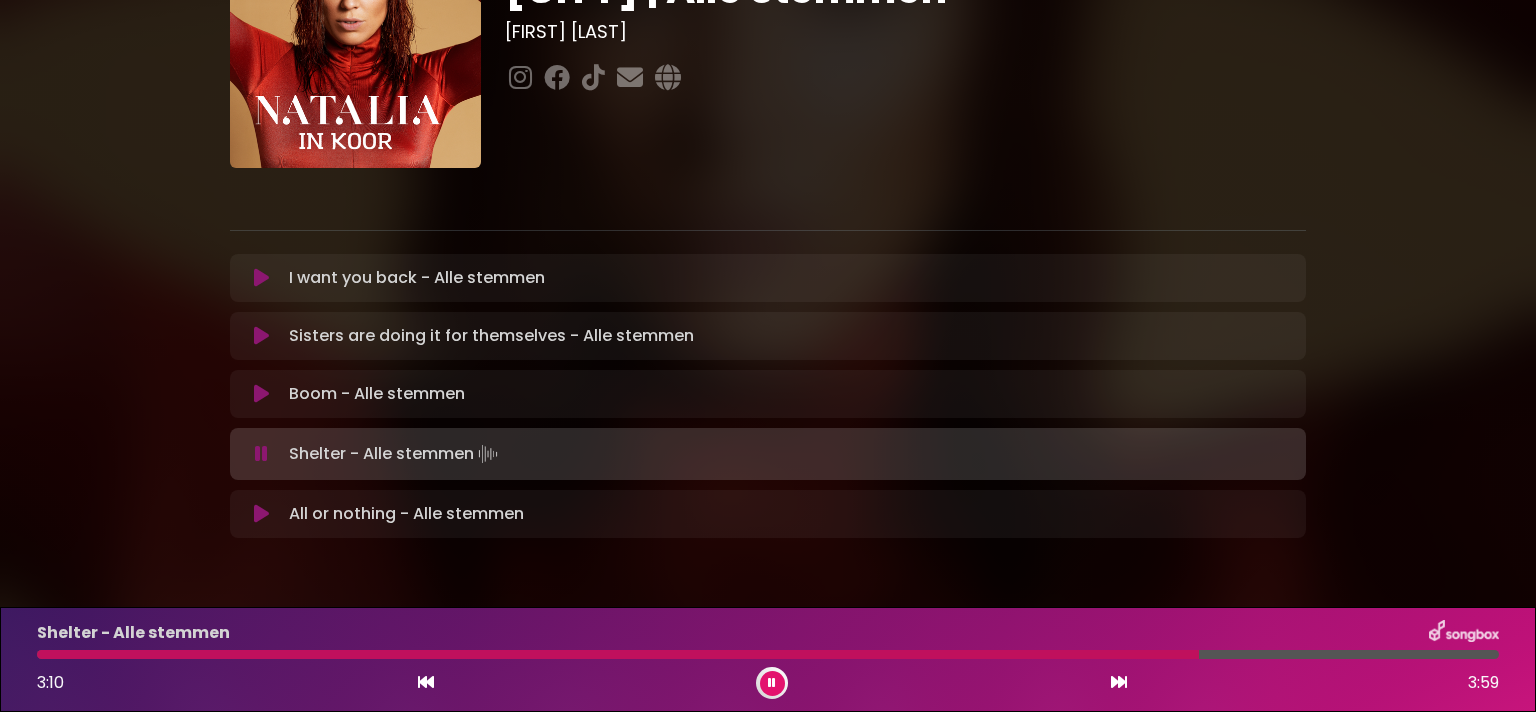 click at bounding box center [768, 654] 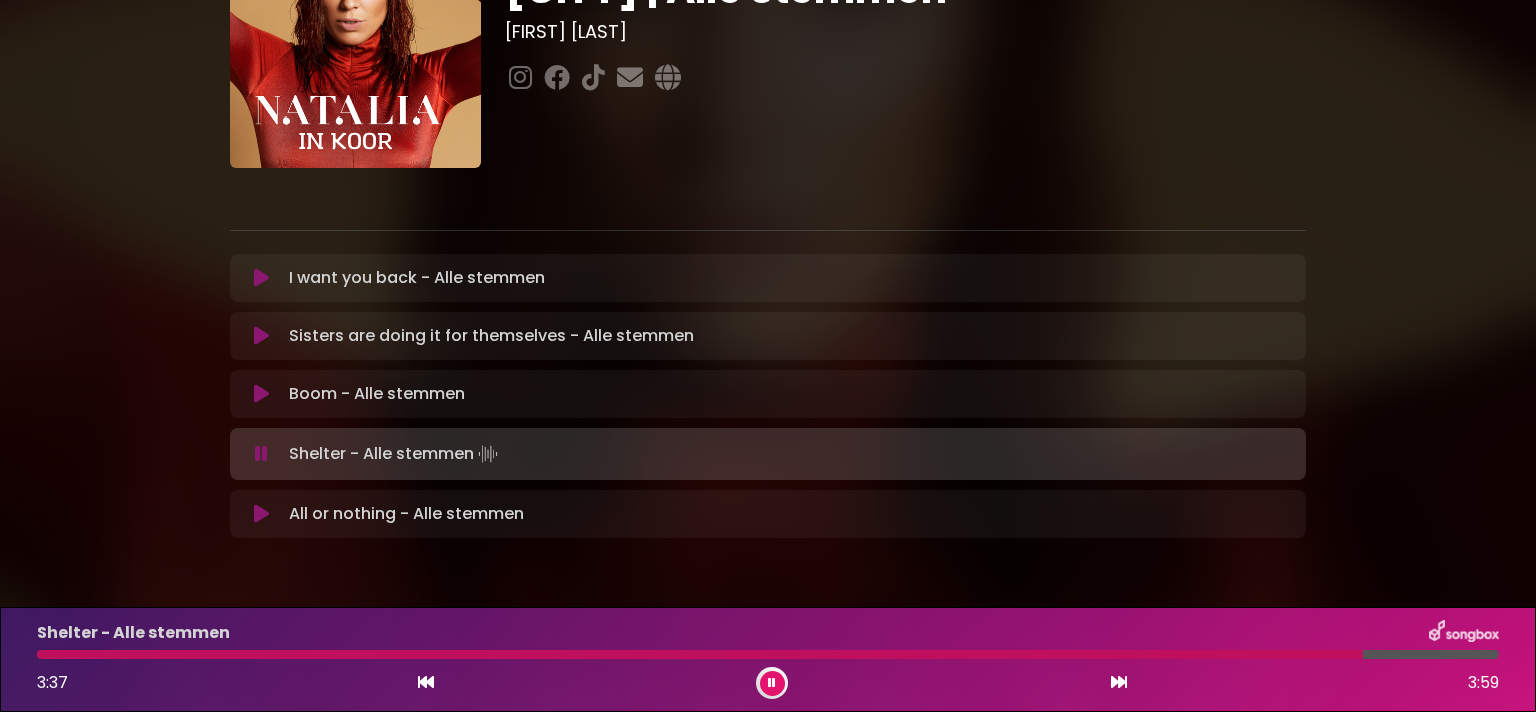click at bounding box center (772, 683) 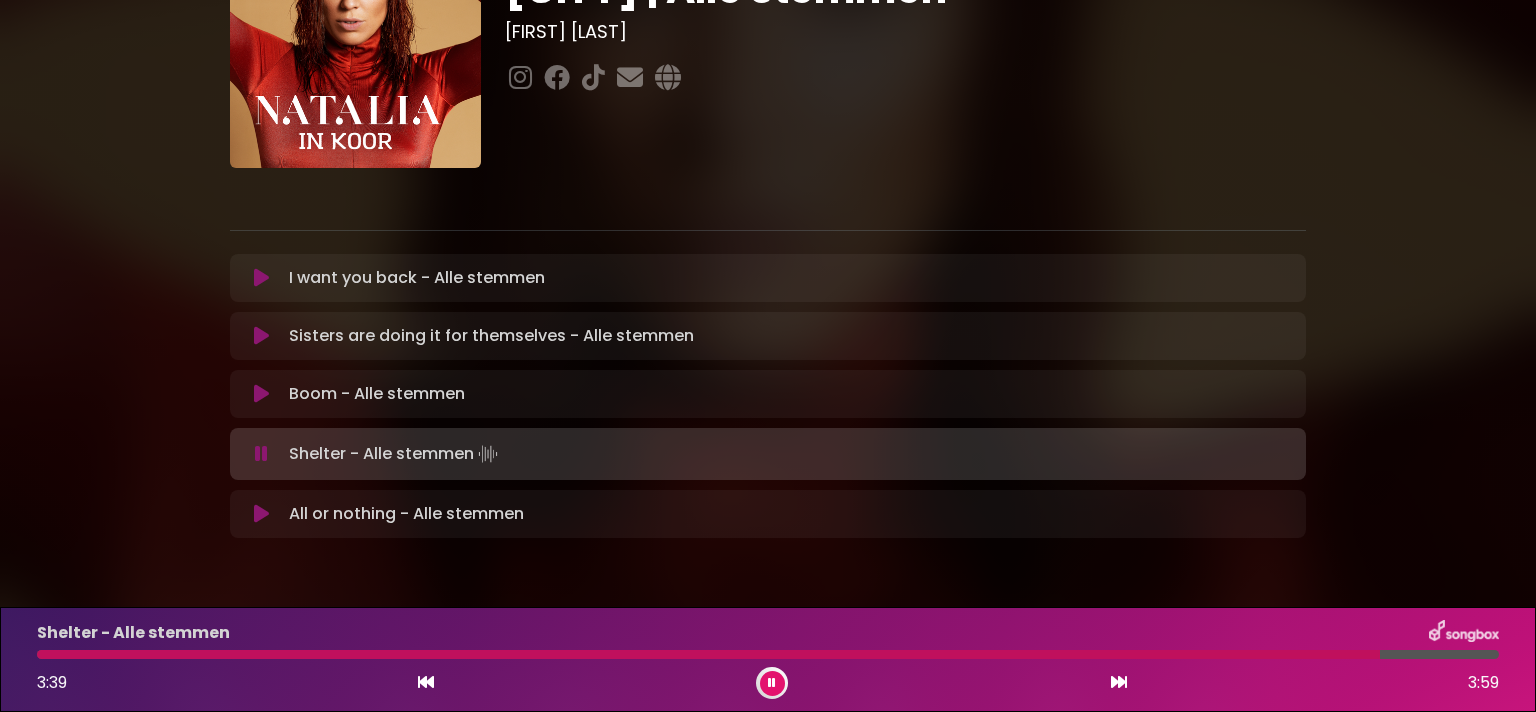 click at bounding box center [772, 683] 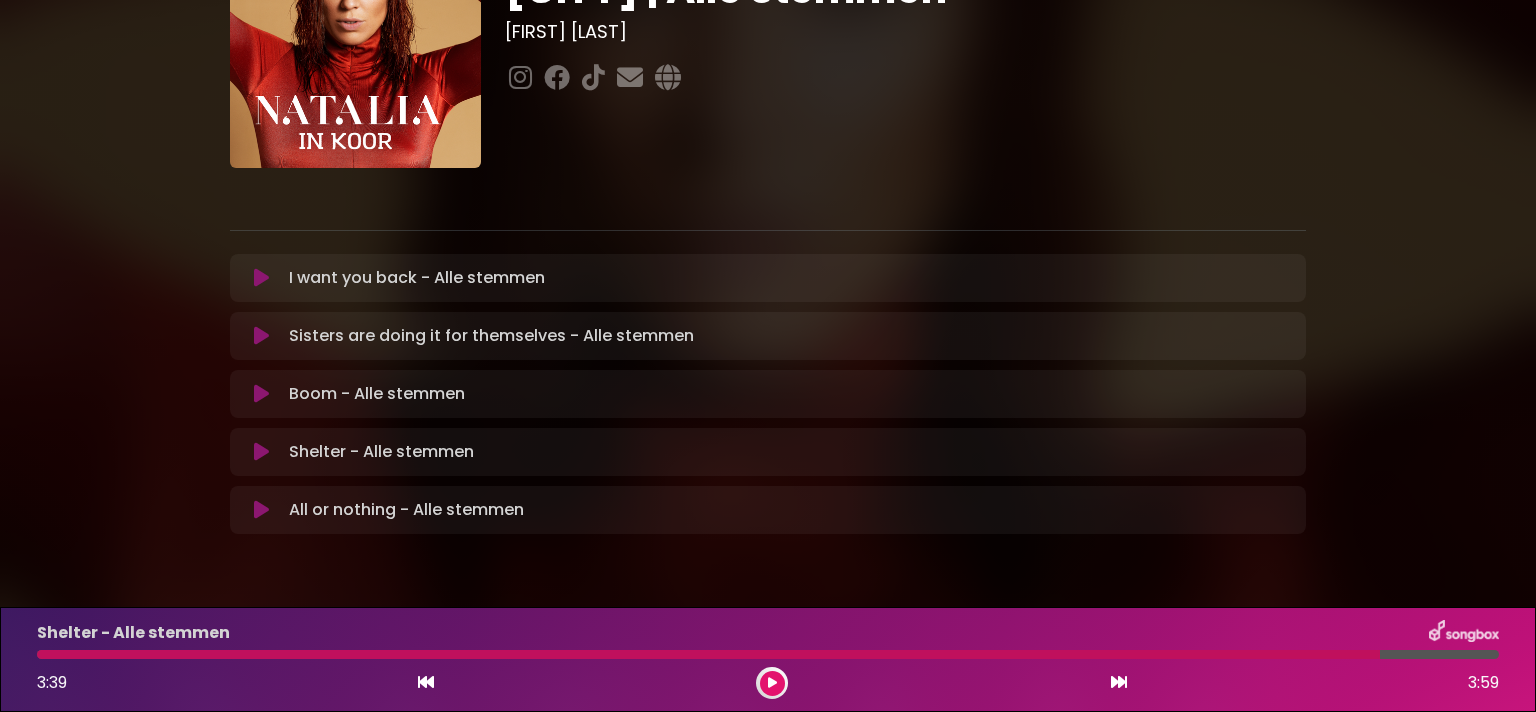click on "All or nothing - Alle stemmen
Loading Track...
Name" at bounding box center [768, 510] 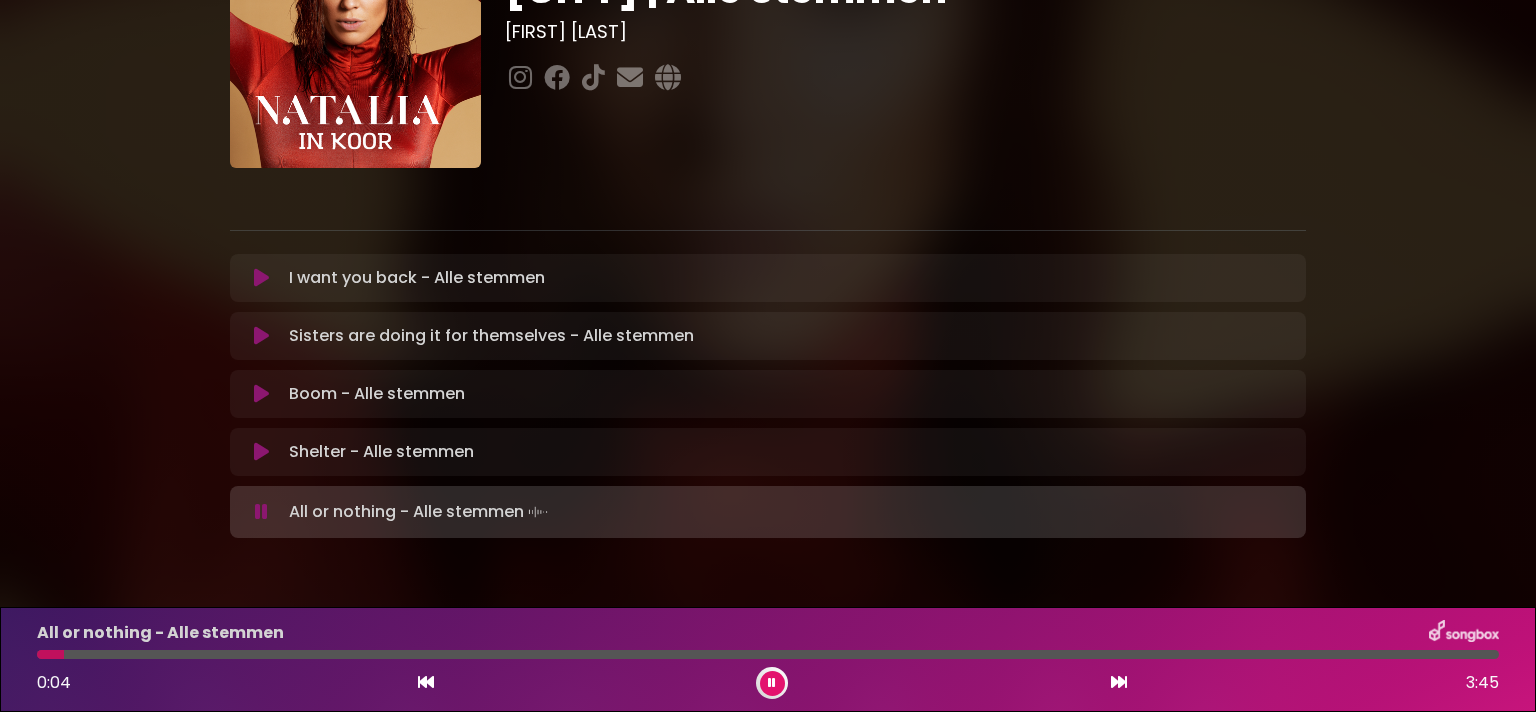 click at bounding box center (768, 654) 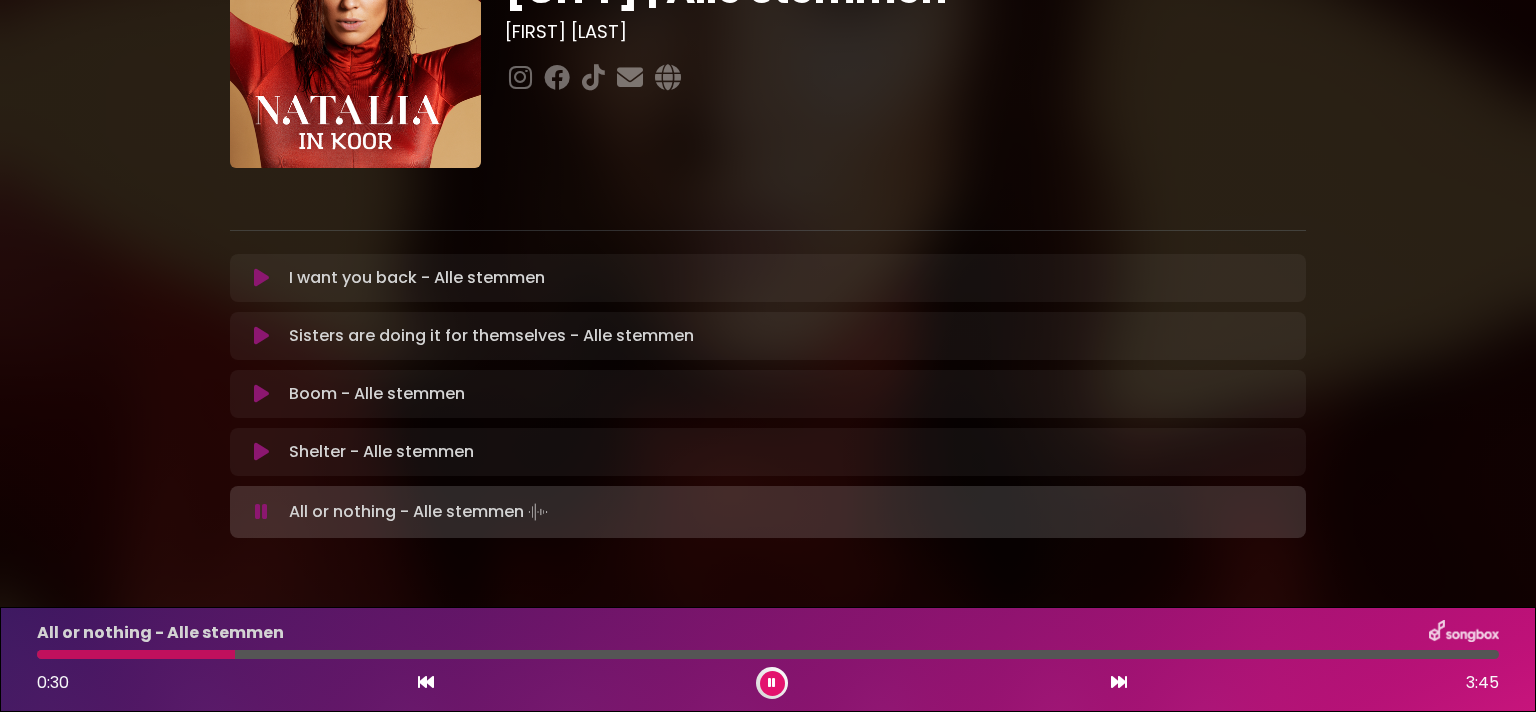 click at bounding box center [768, 654] 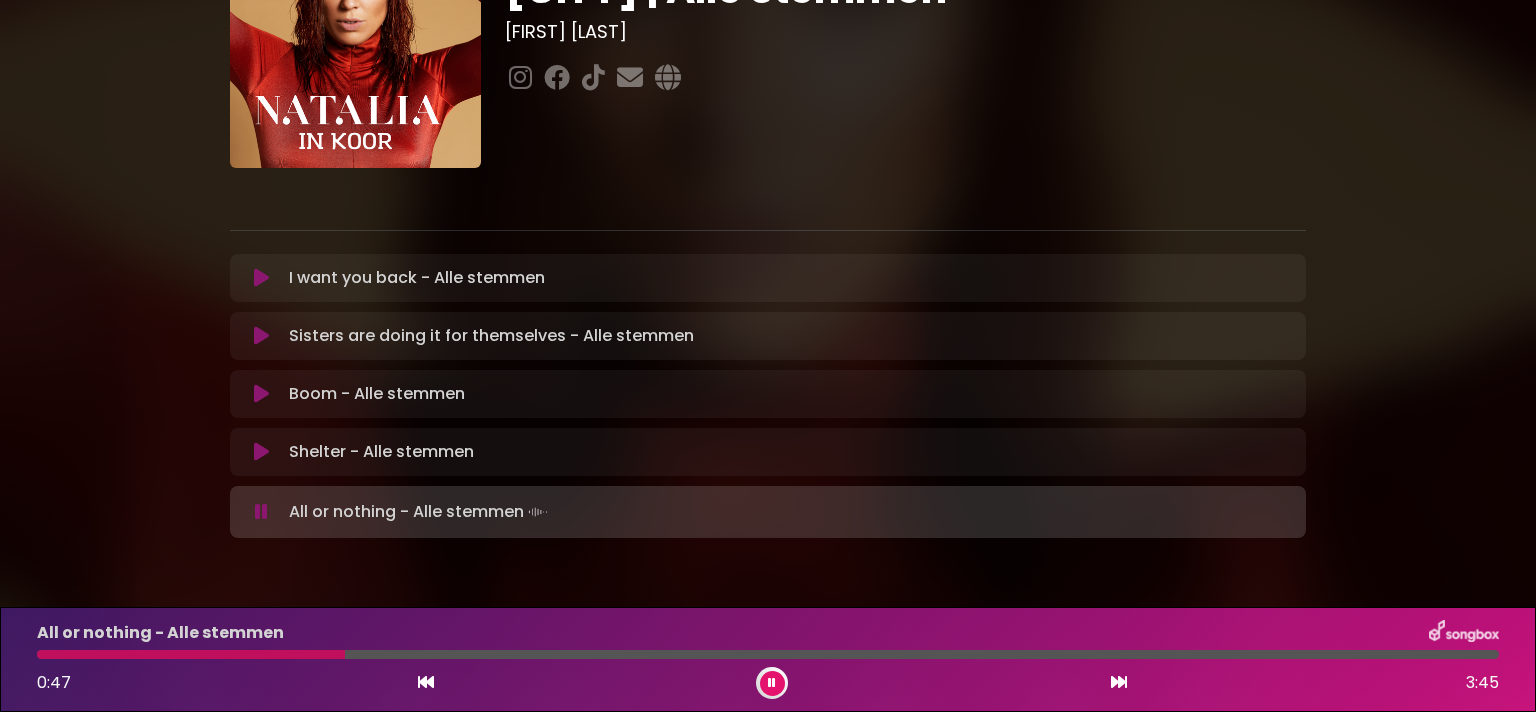 click on "All or nothing - Alle stemmen
0:47
3:45" at bounding box center (768, 659) 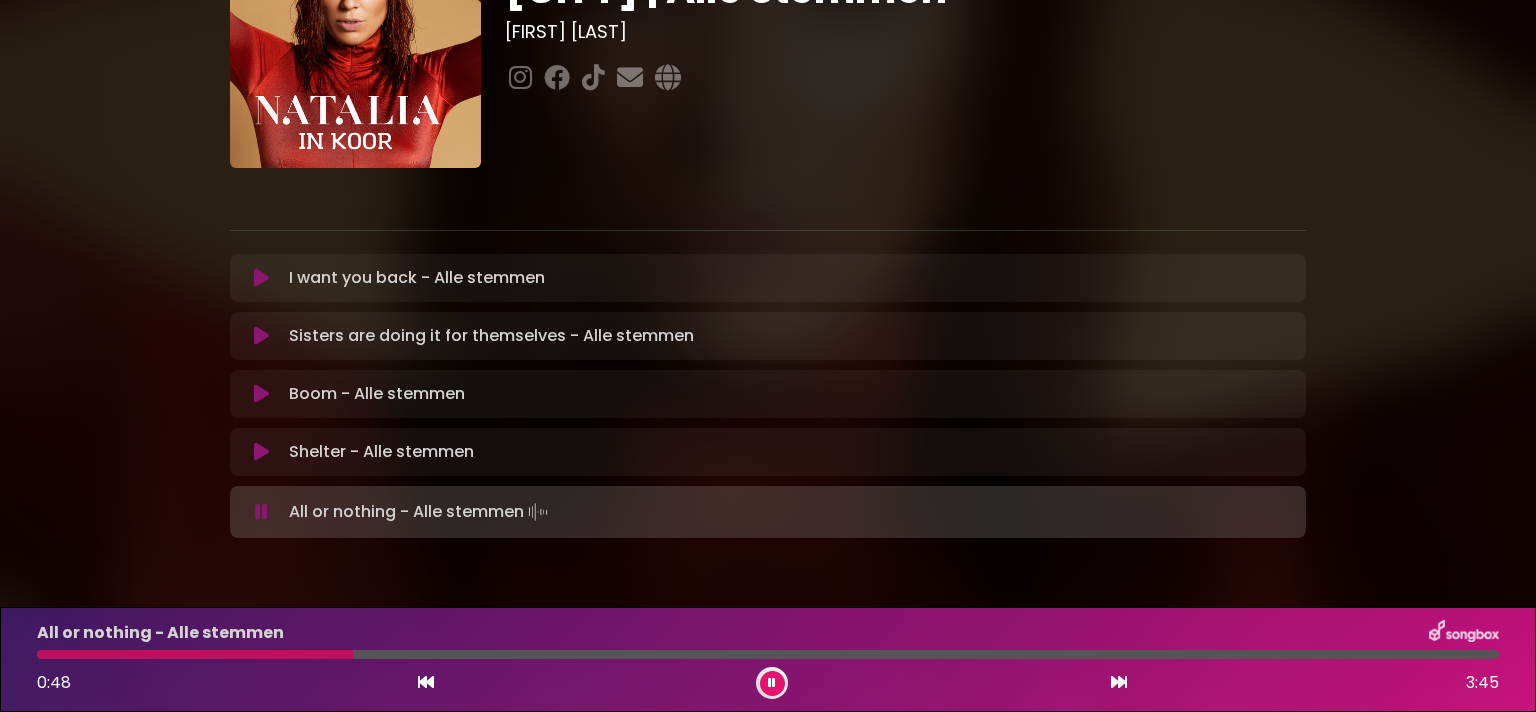 click at bounding box center [195, 654] 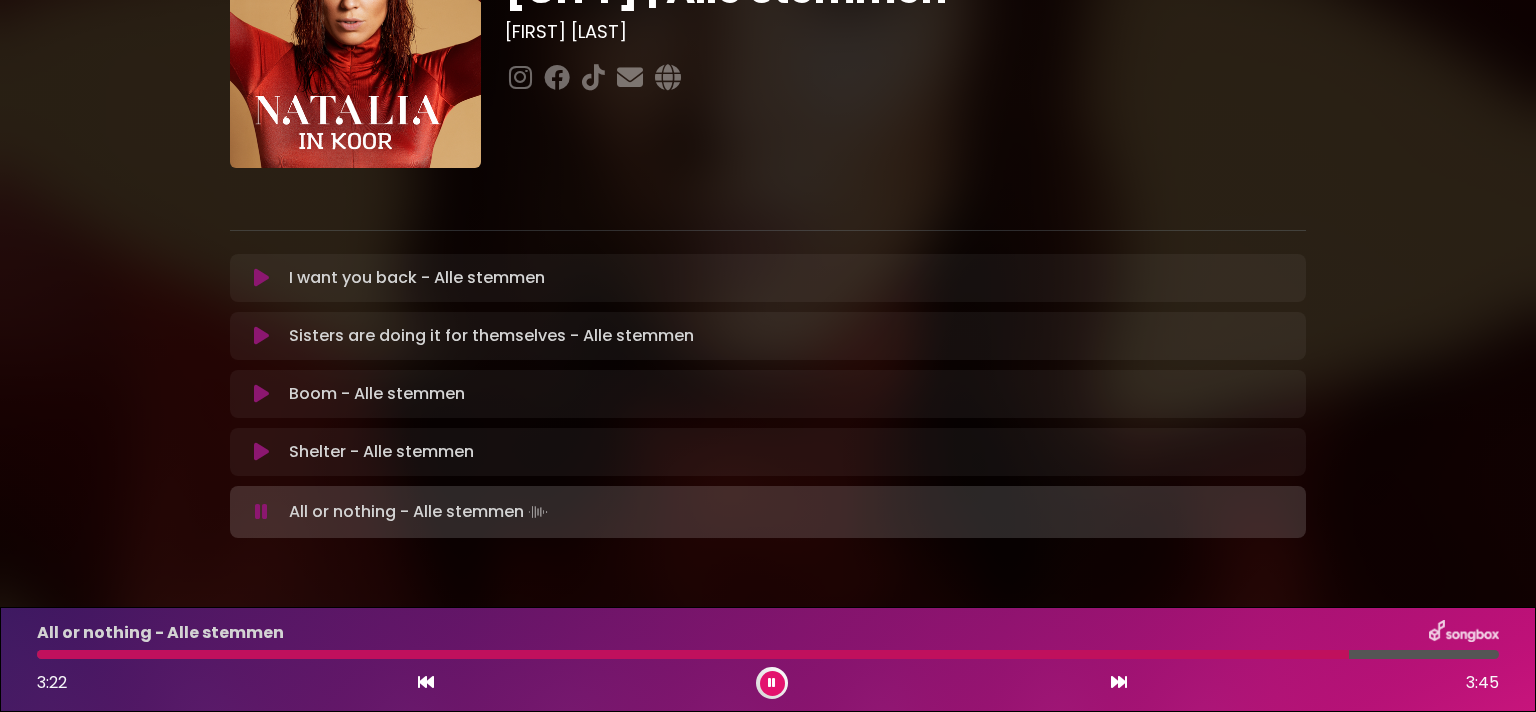 click at bounding box center (772, 683) 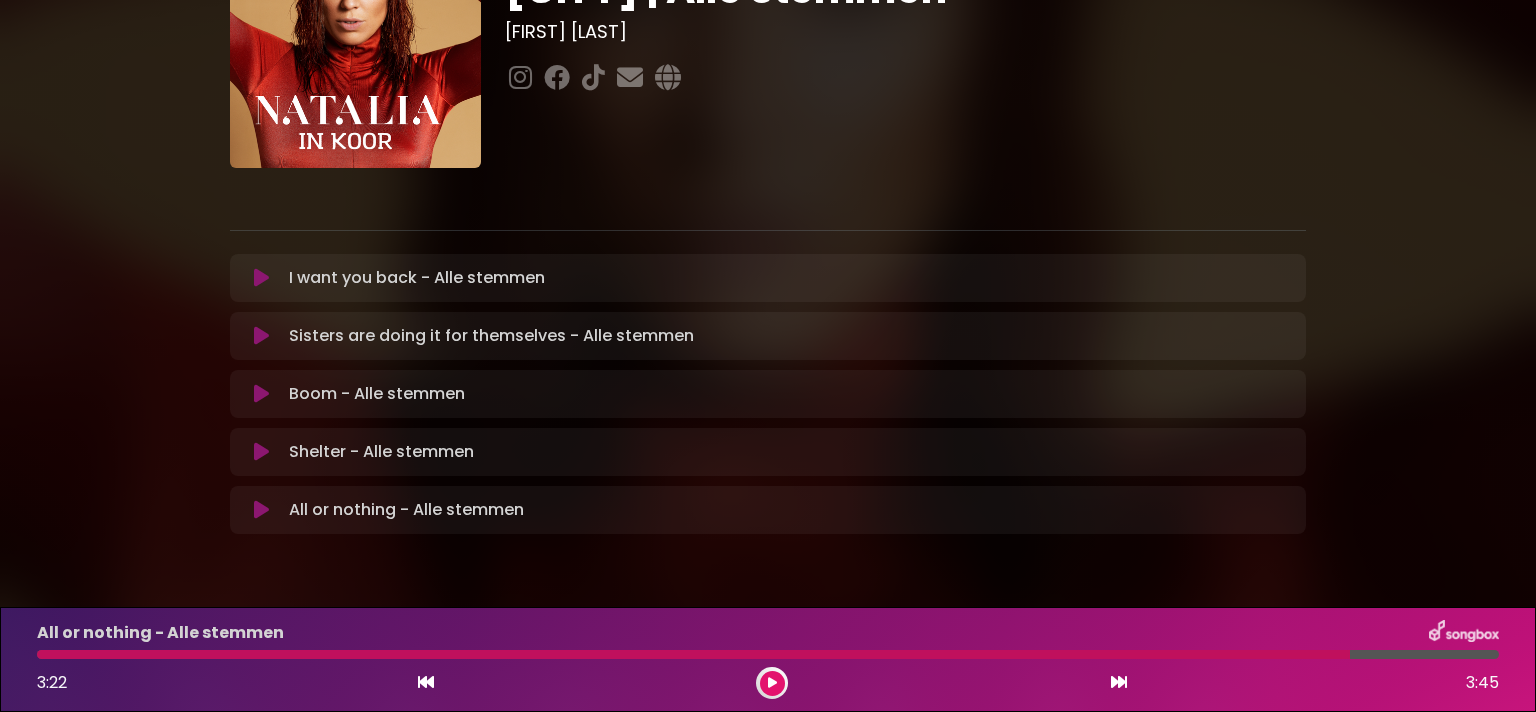 click at bounding box center (261, 278) 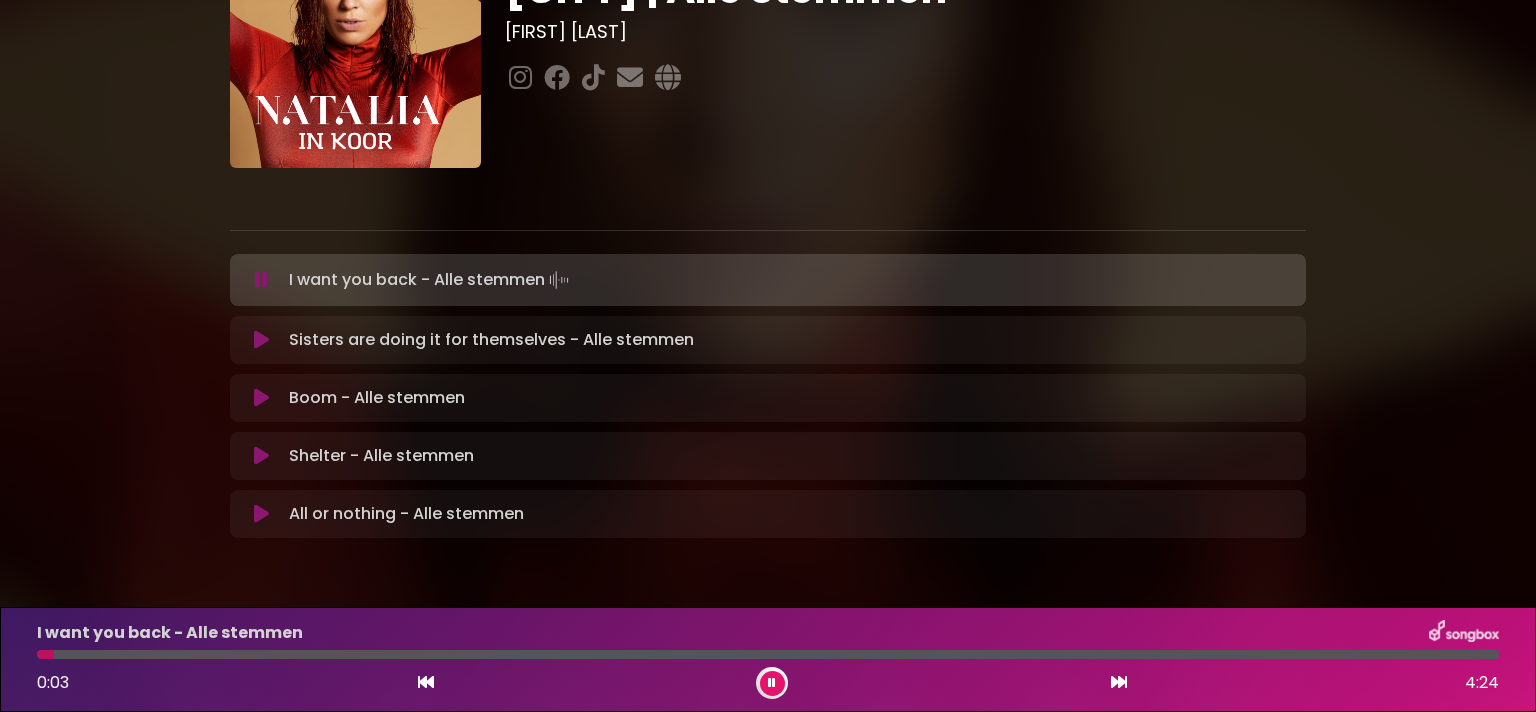 click at bounding box center [768, 654] 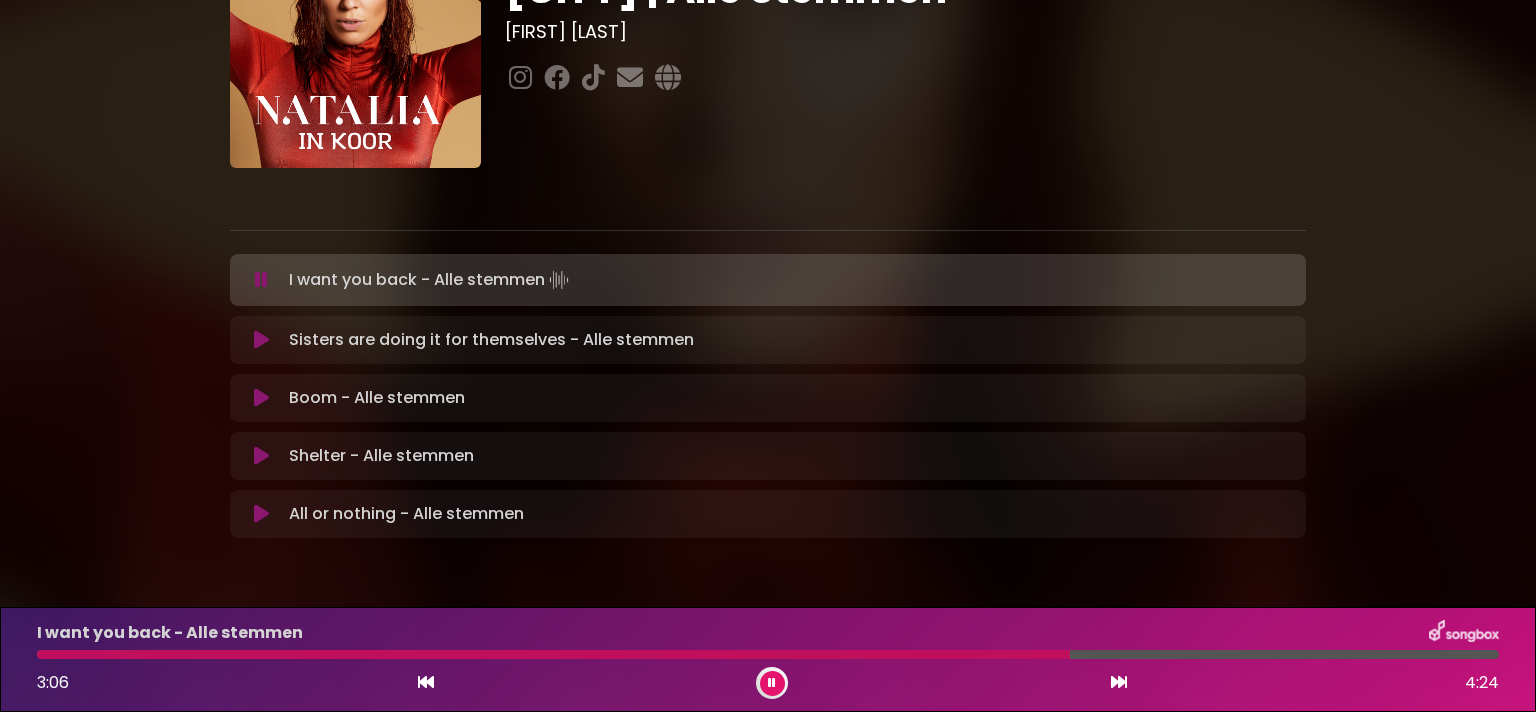 click at bounding box center (261, 456) 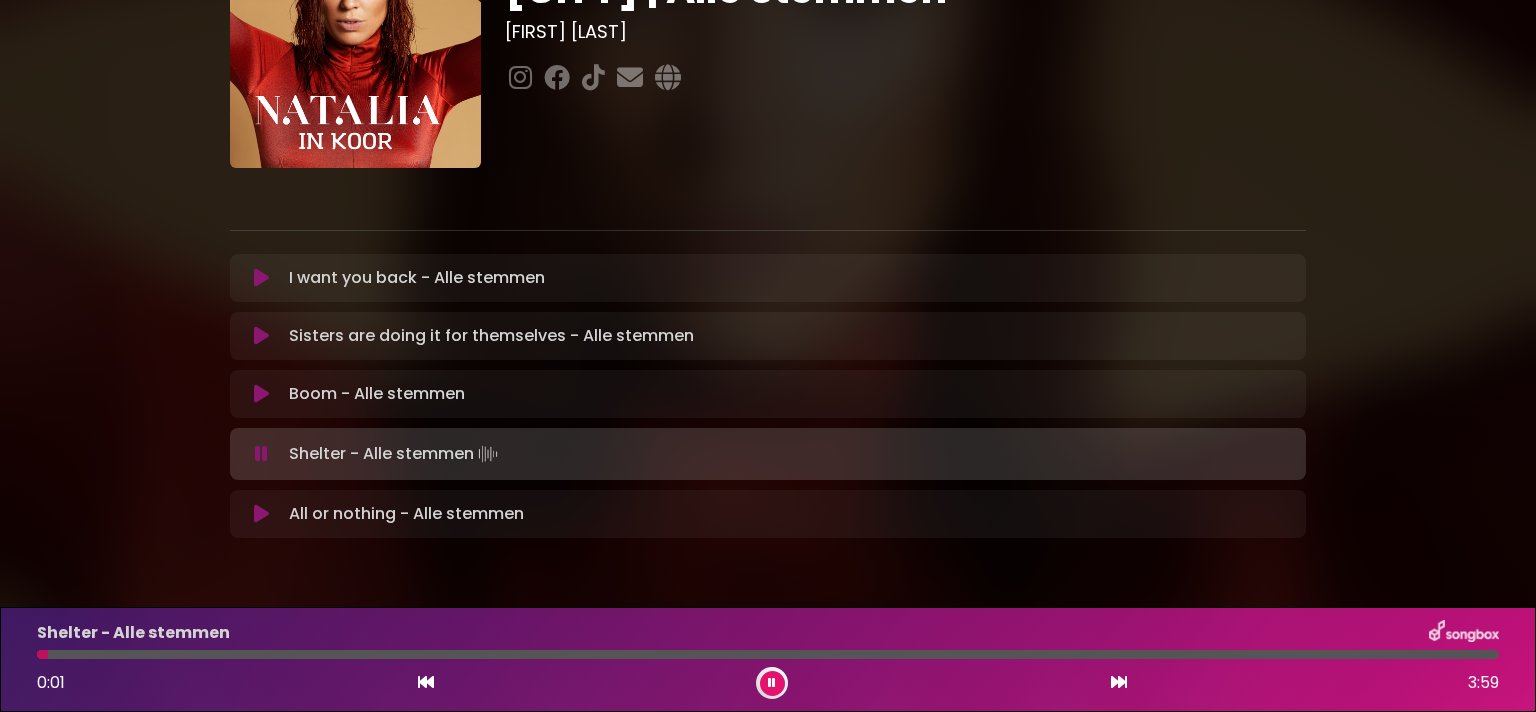 click on "Shelter - Alle stemmen
0:01
3:59" at bounding box center [768, 659] 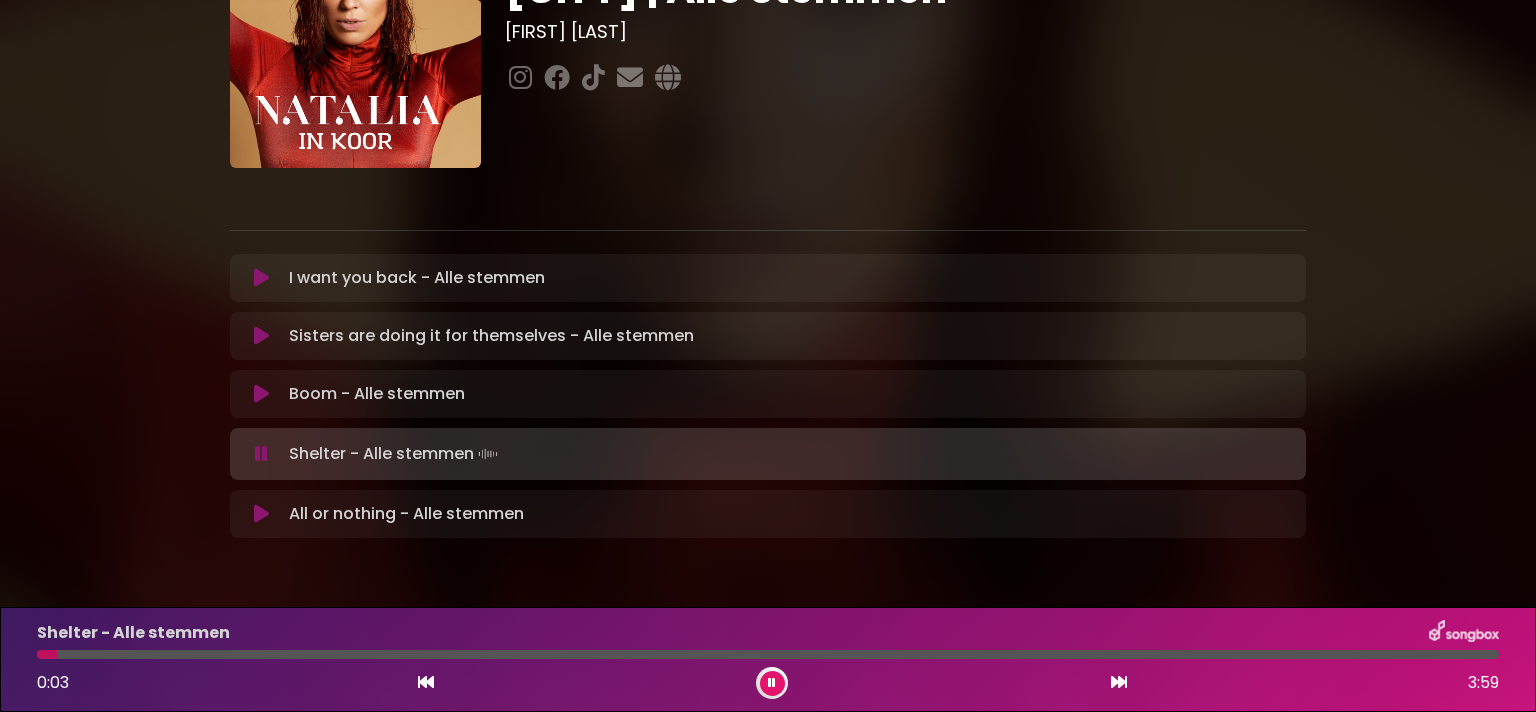 click at bounding box center [768, 654] 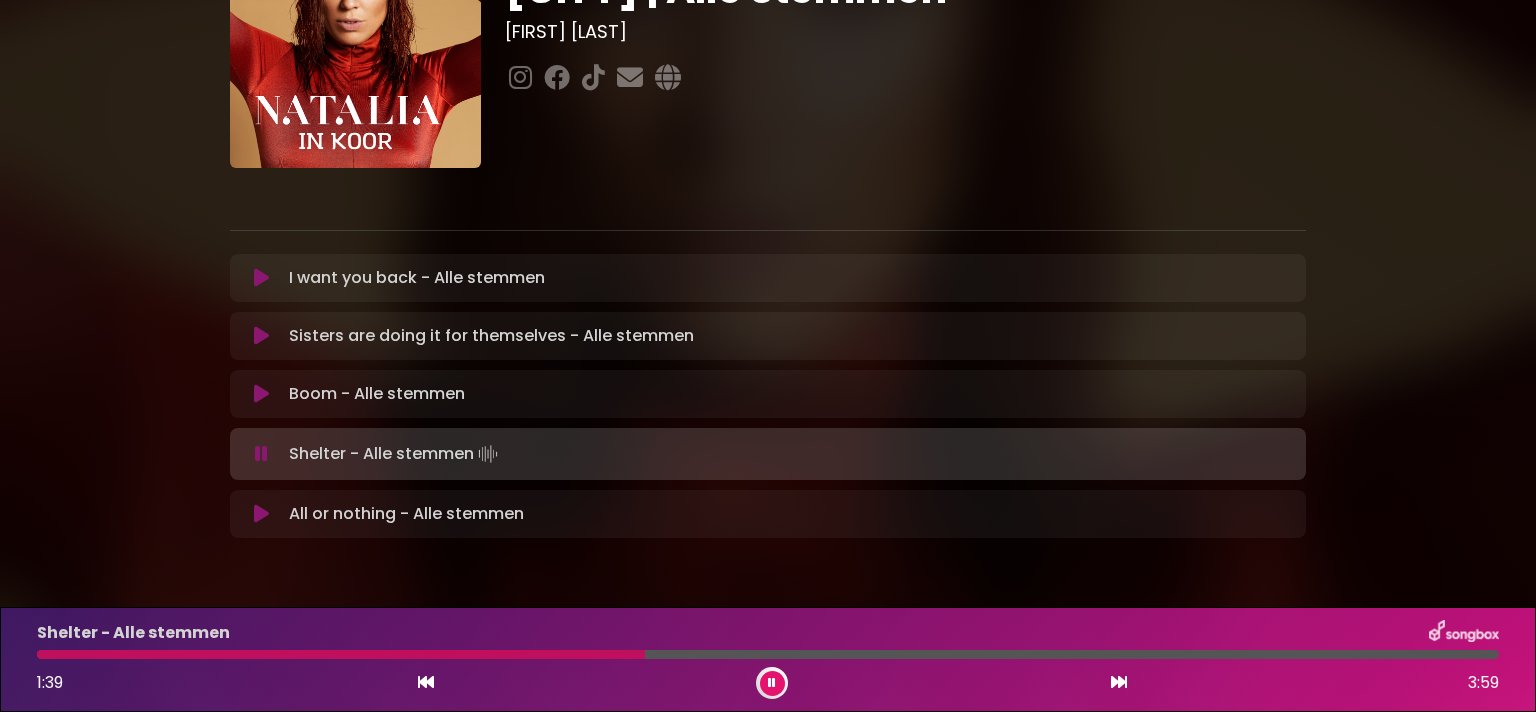 click at bounding box center [341, 654] 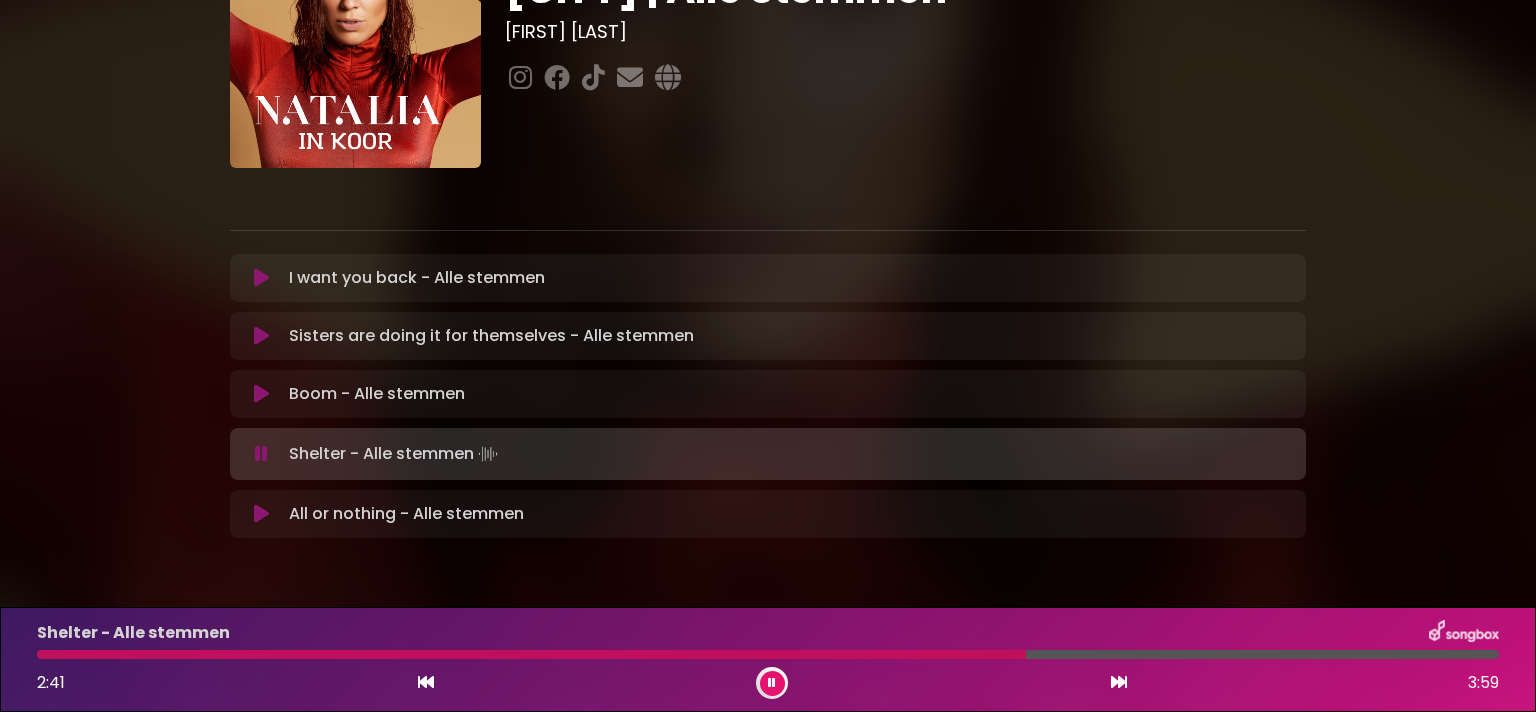 click at bounding box center [531, 654] 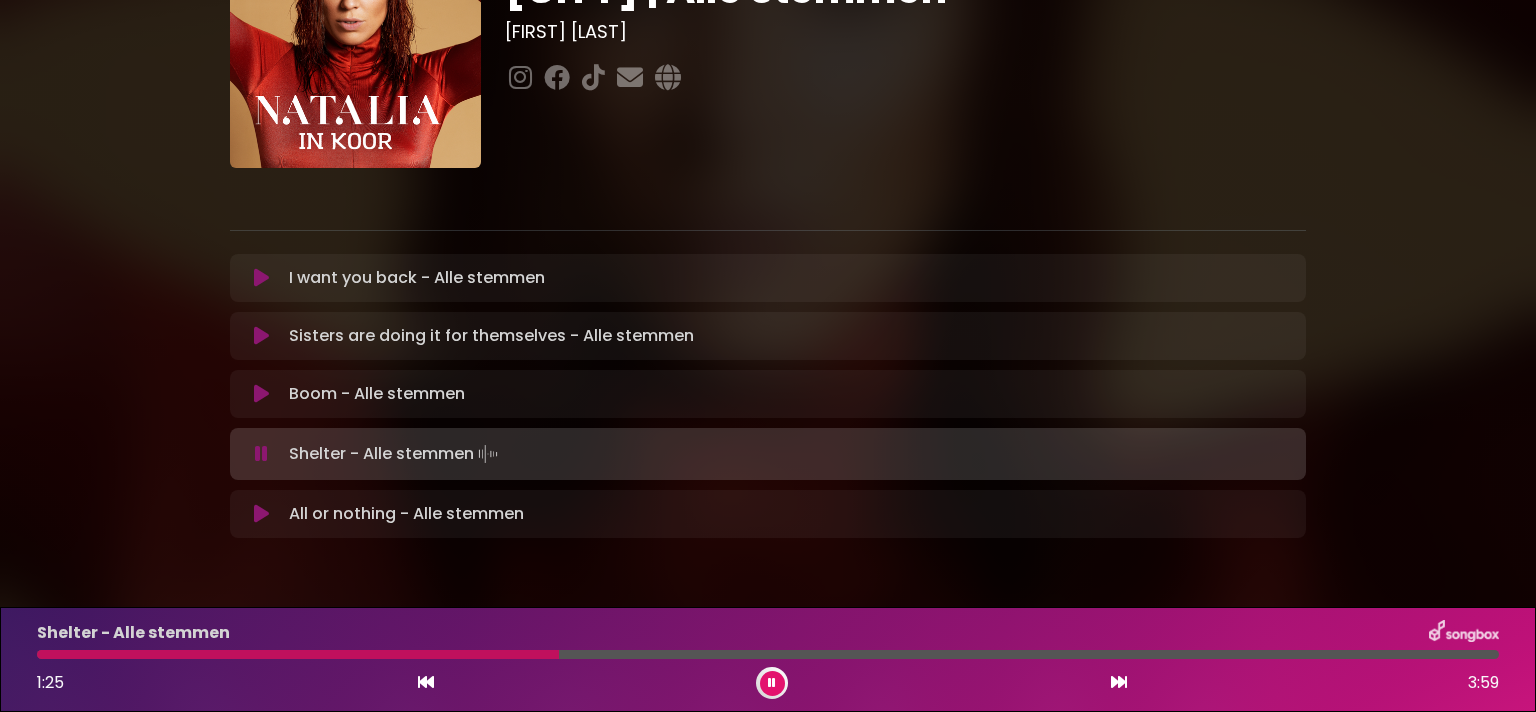 click at bounding box center [298, 654] 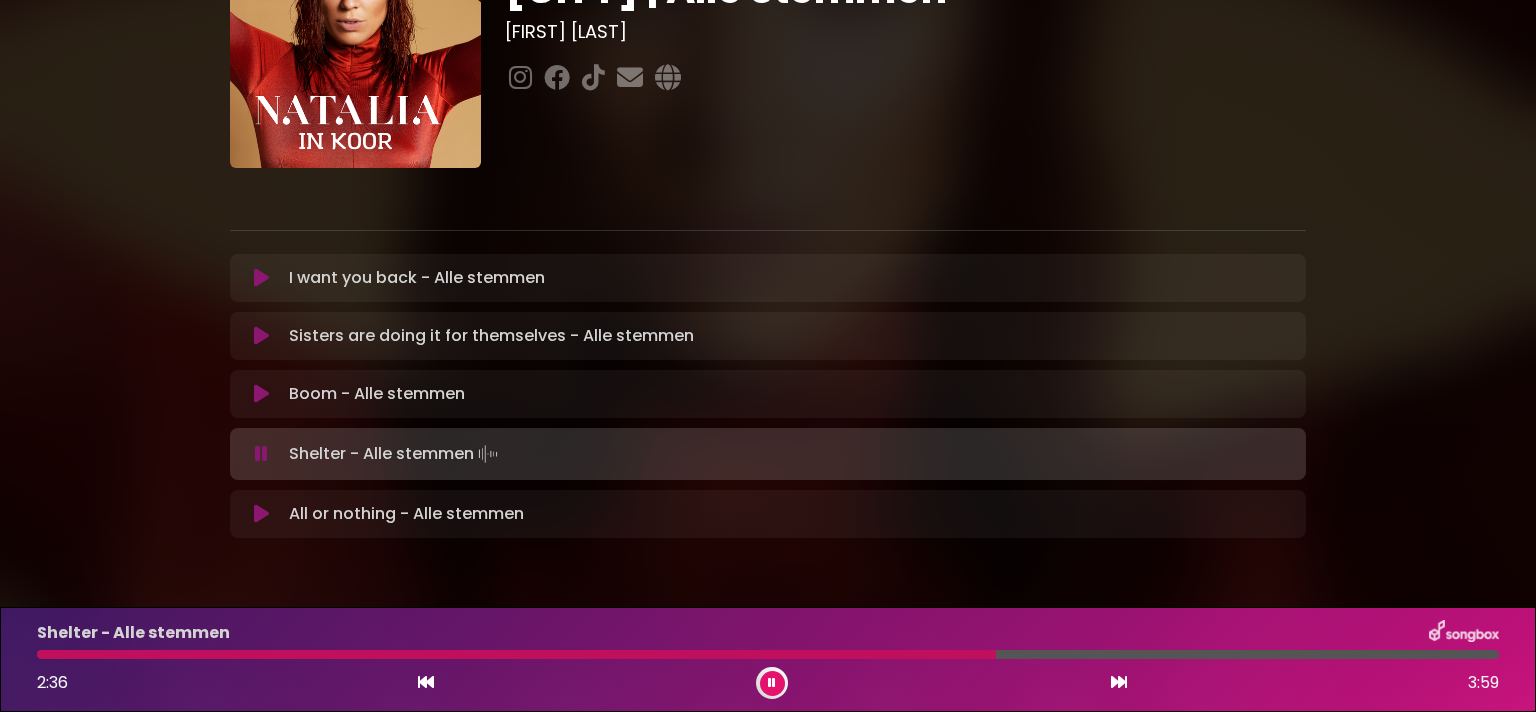 click at bounding box center [261, 514] 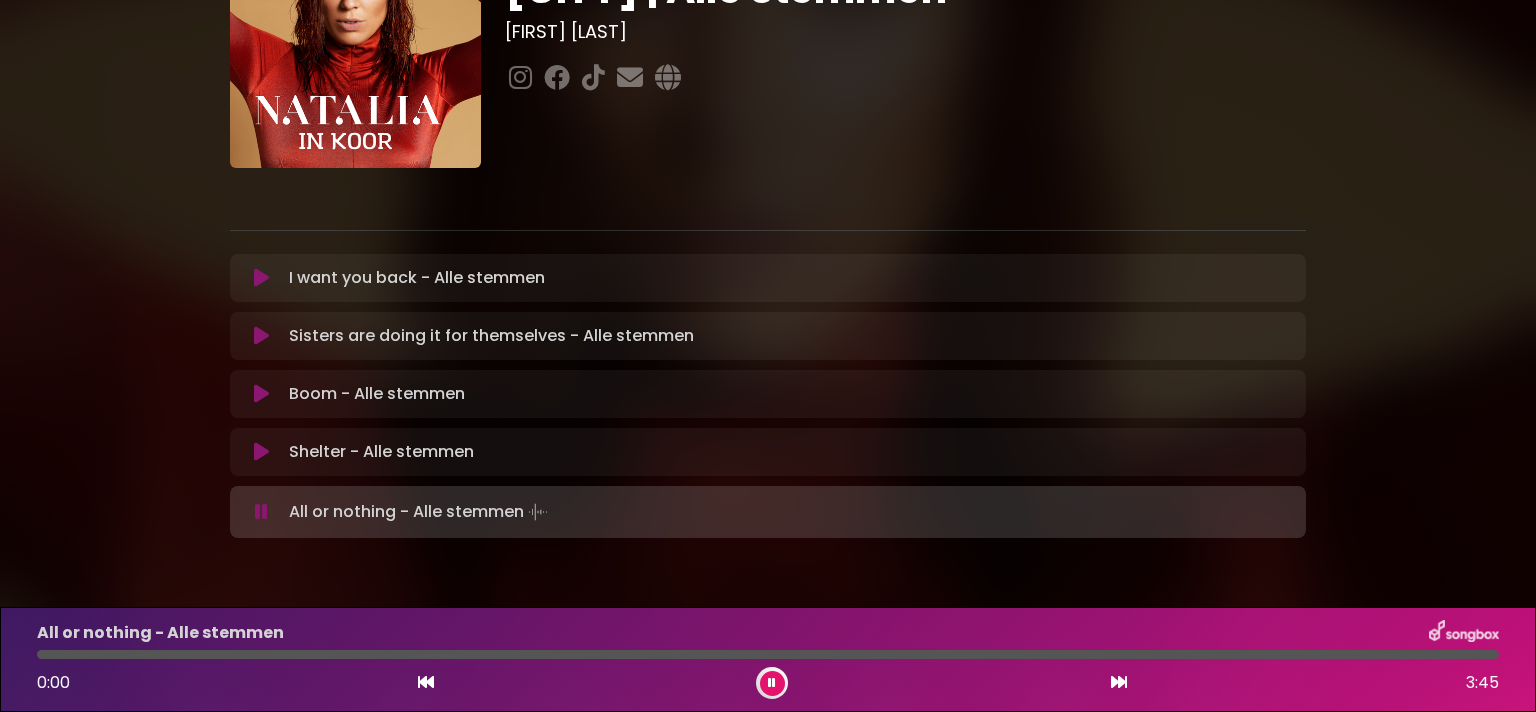 click at bounding box center (768, 654) 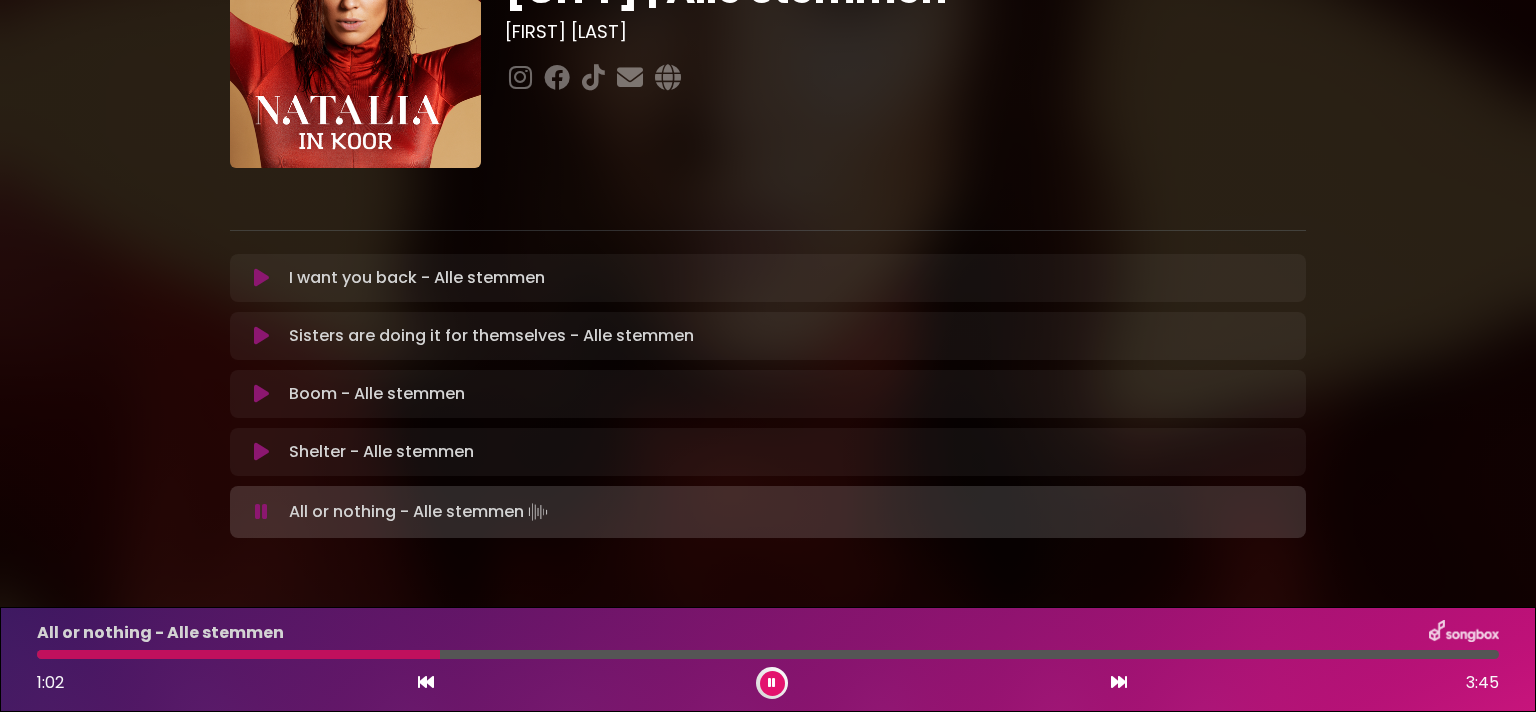 click at bounding box center (238, 654) 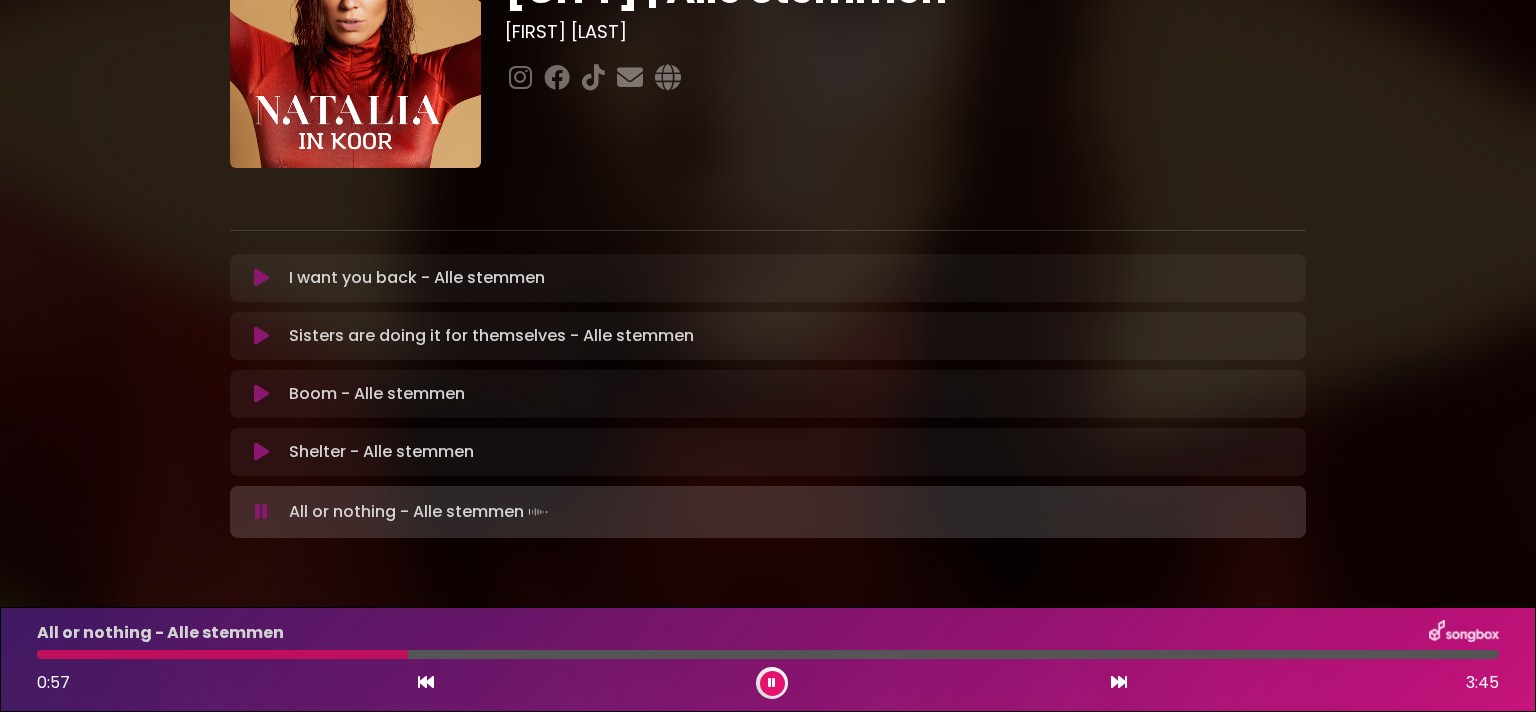 click at bounding box center (222, 654) 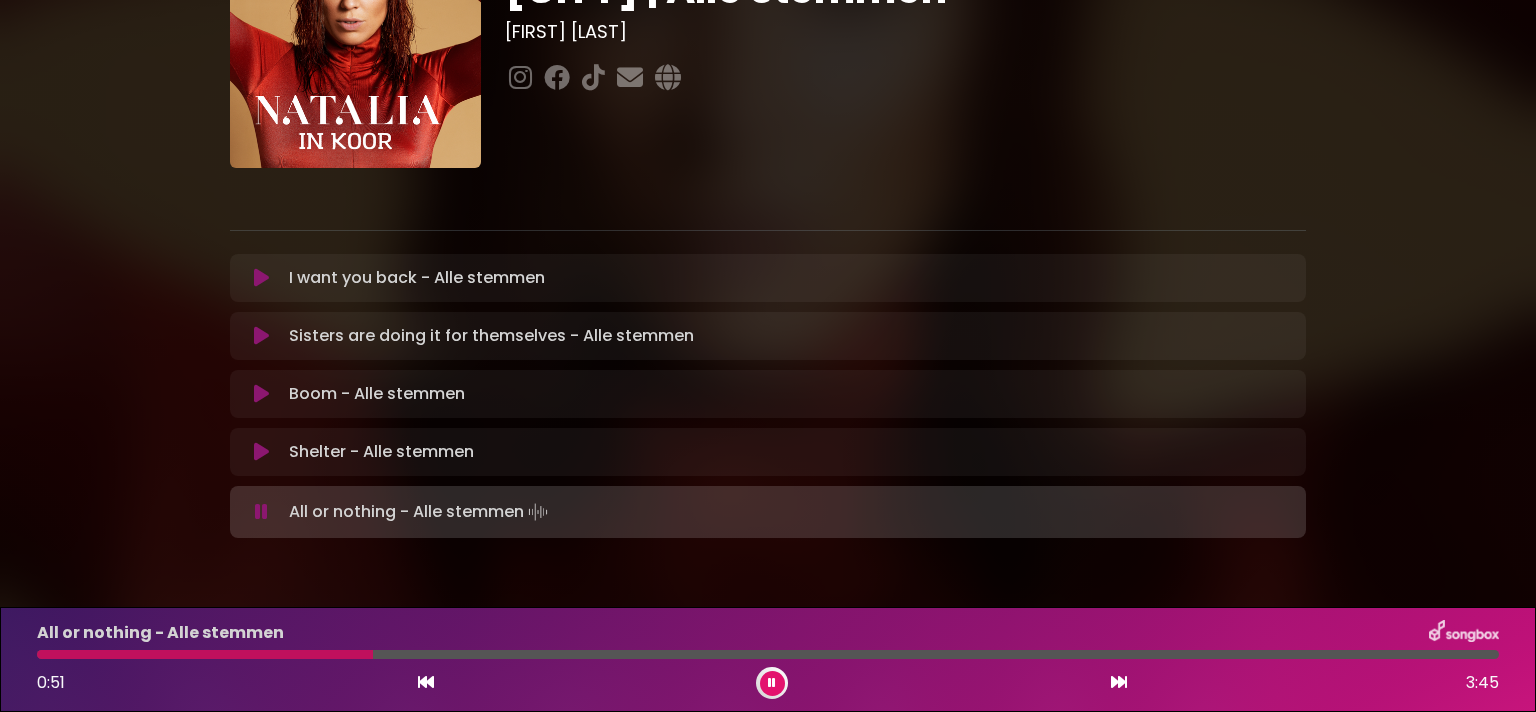 click at bounding box center (205, 654) 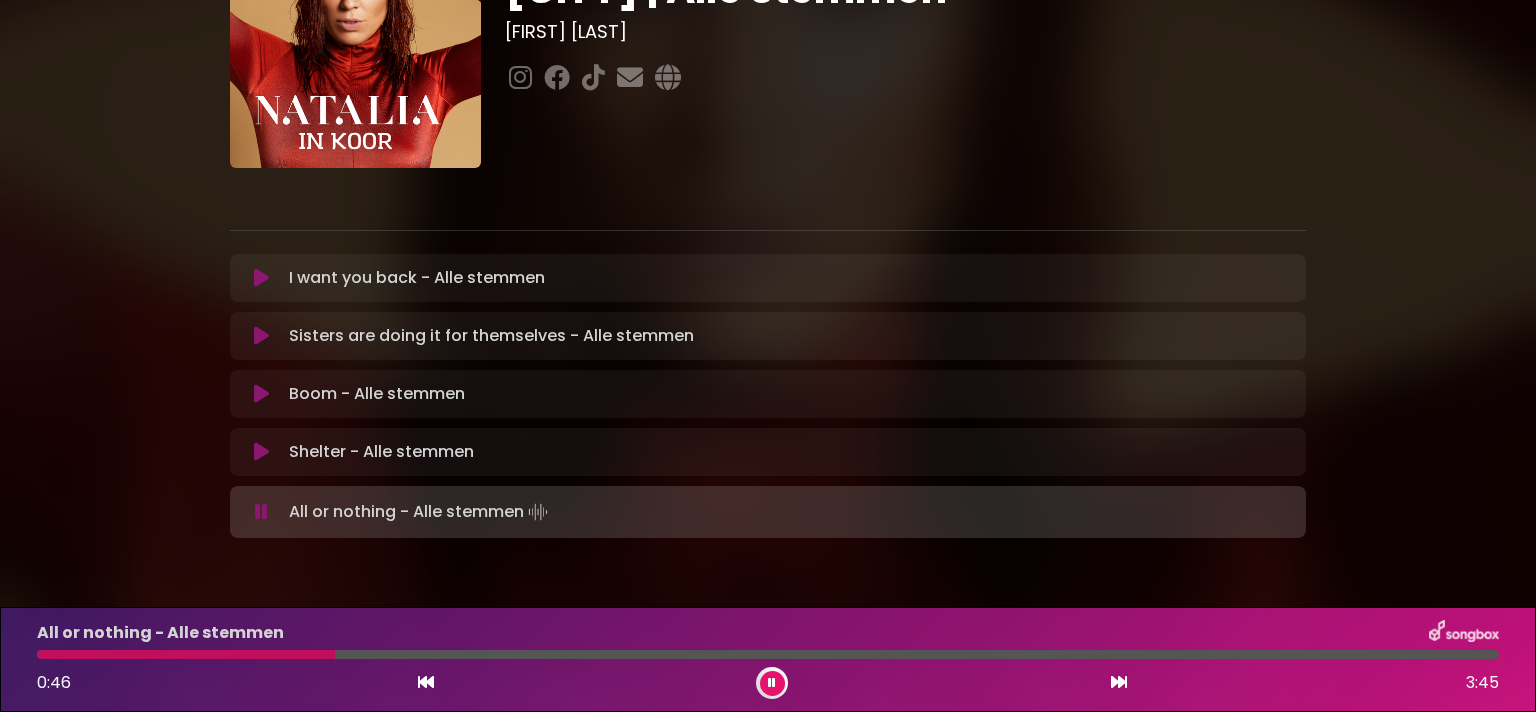 click at bounding box center [186, 654] 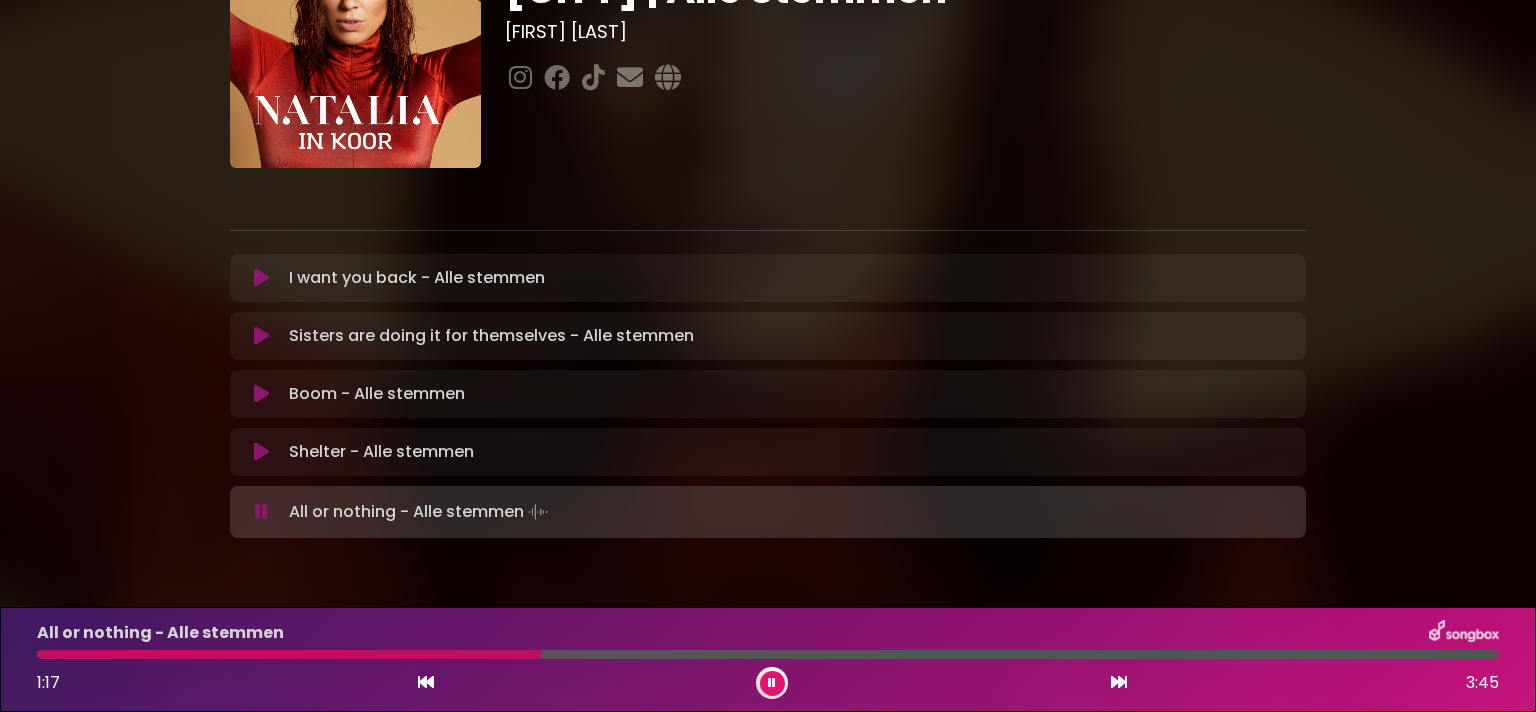 click at bounding box center [289, 654] 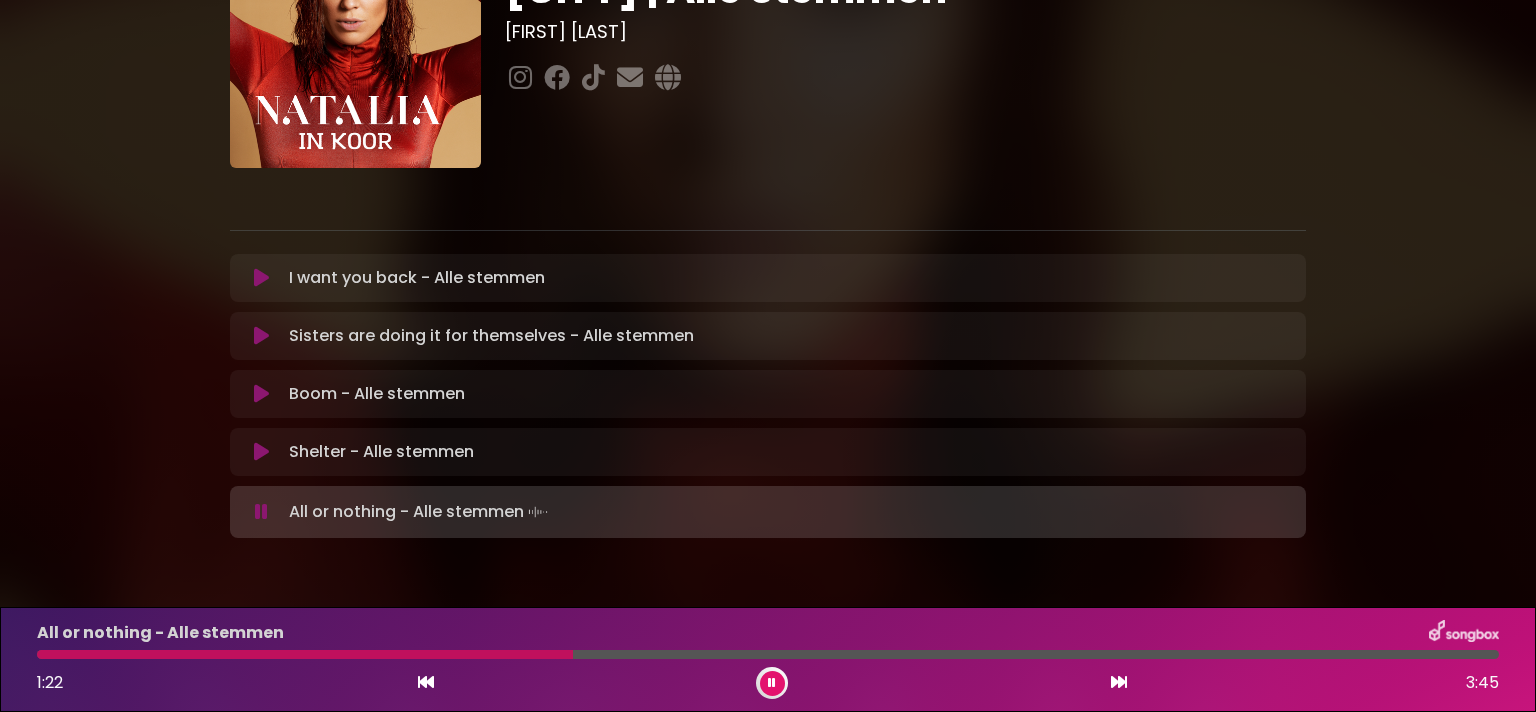 click at bounding box center (261, 394) 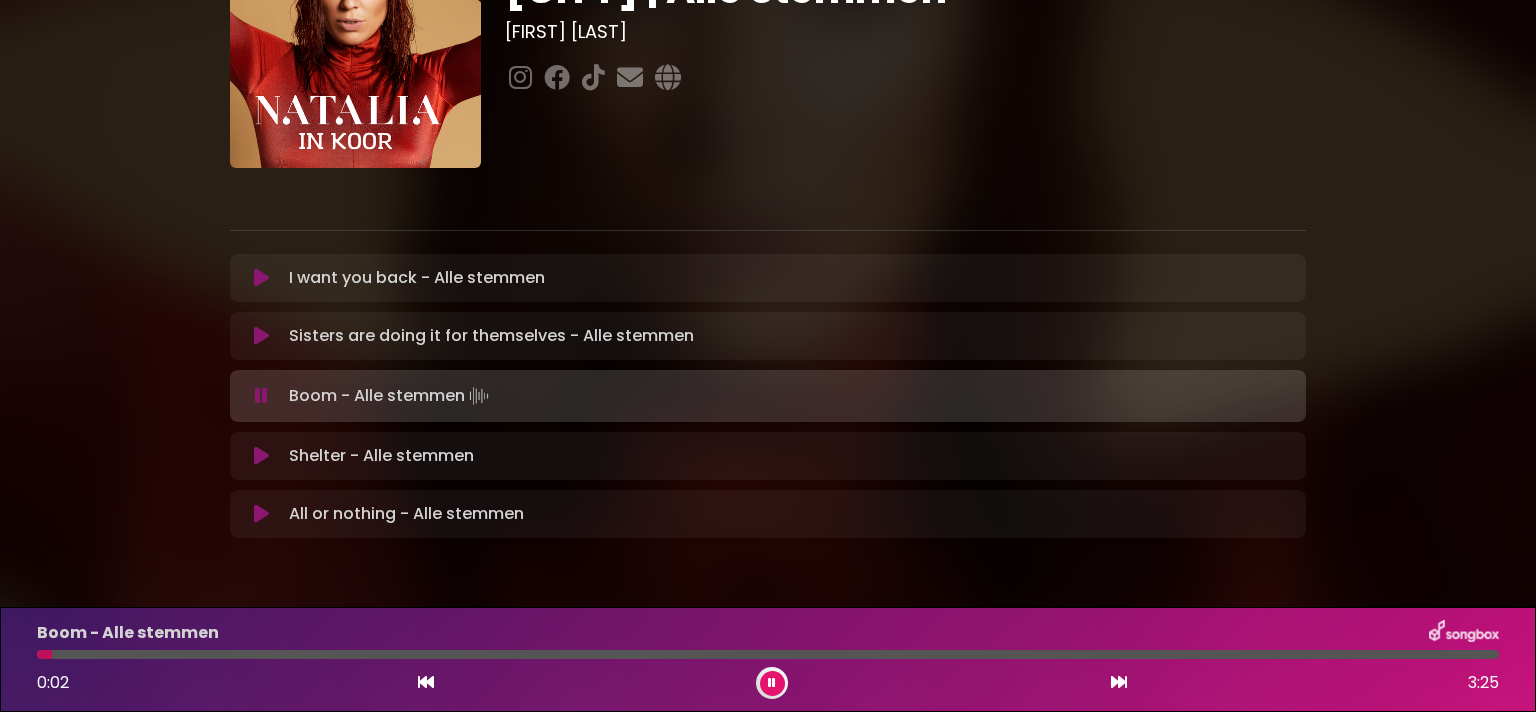 click at bounding box center (768, 654) 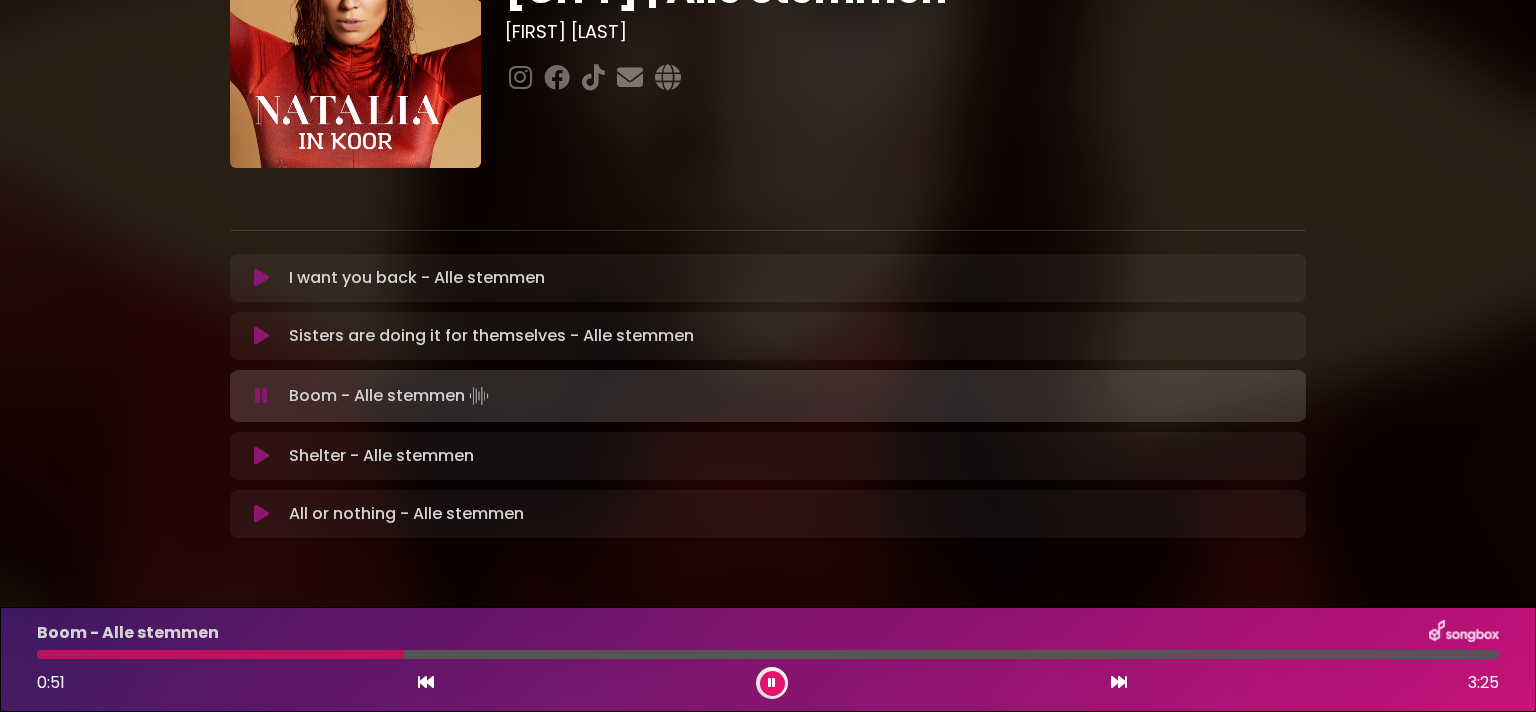click at bounding box center [220, 654] 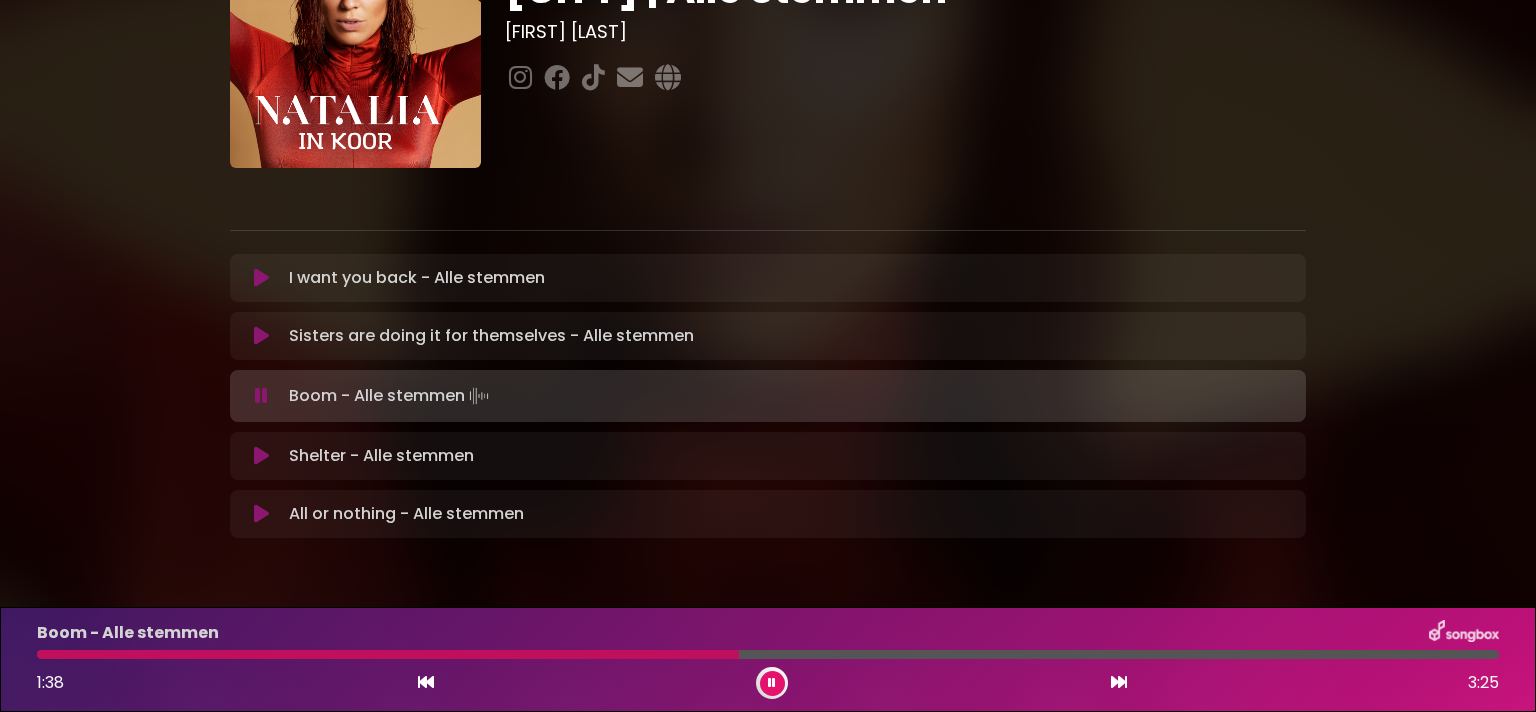 click at bounding box center [388, 654] 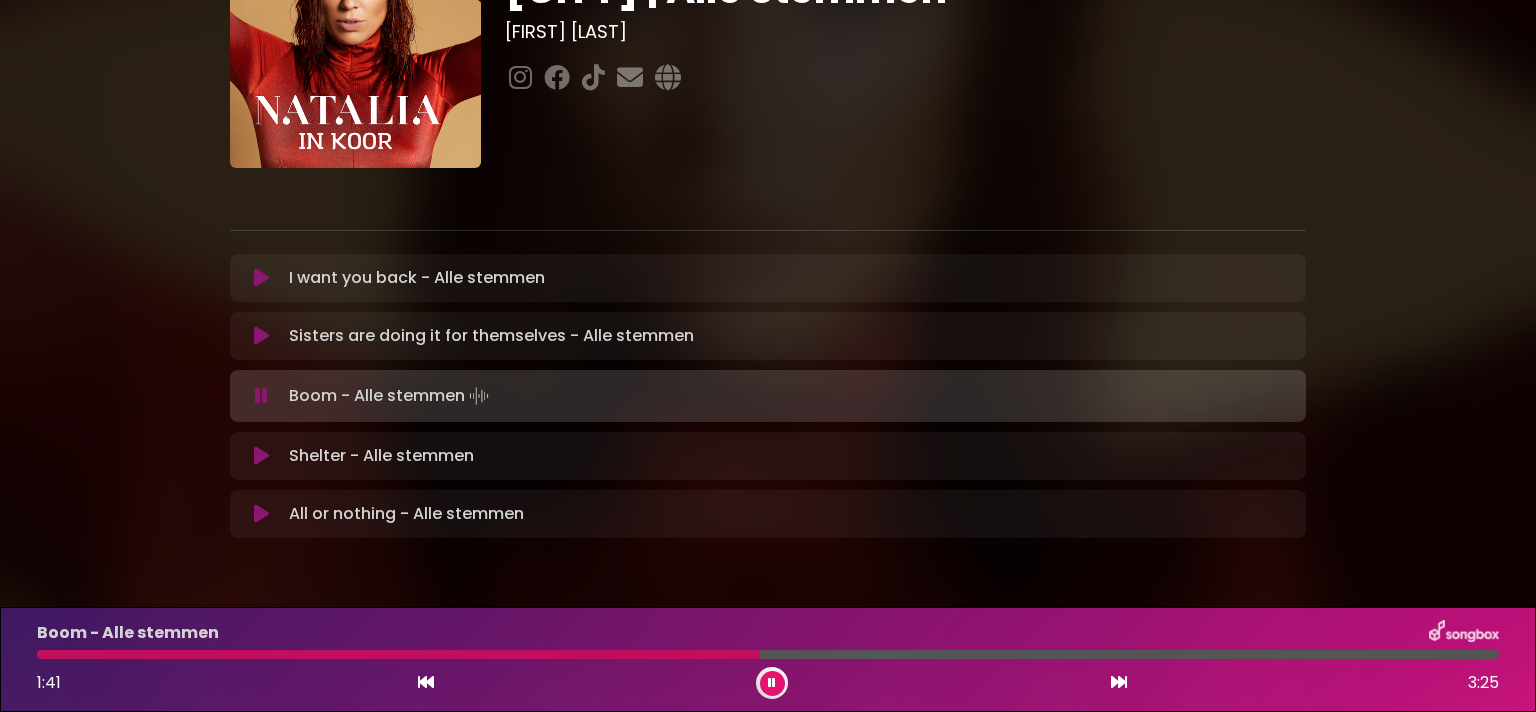 click at bounding box center (261, 336) 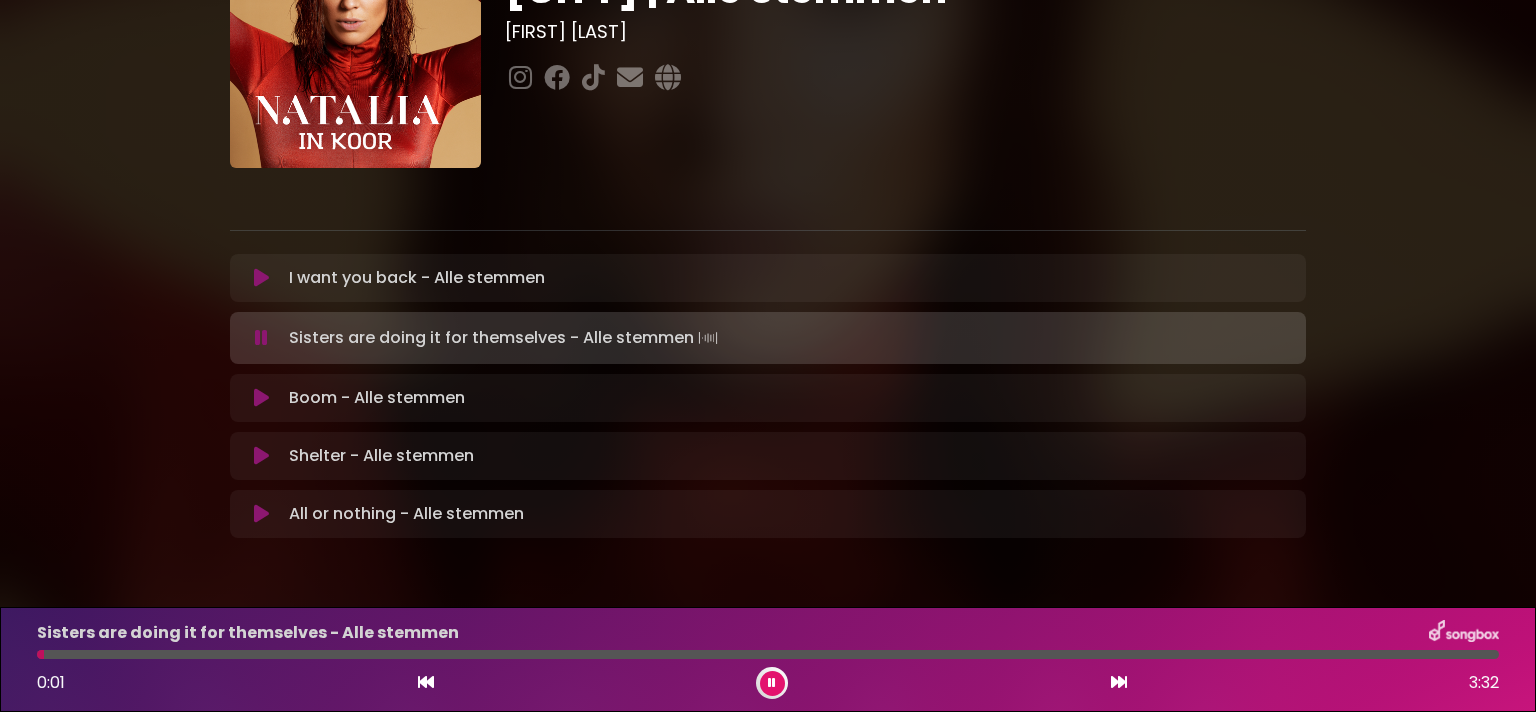 click at bounding box center [768, 654] 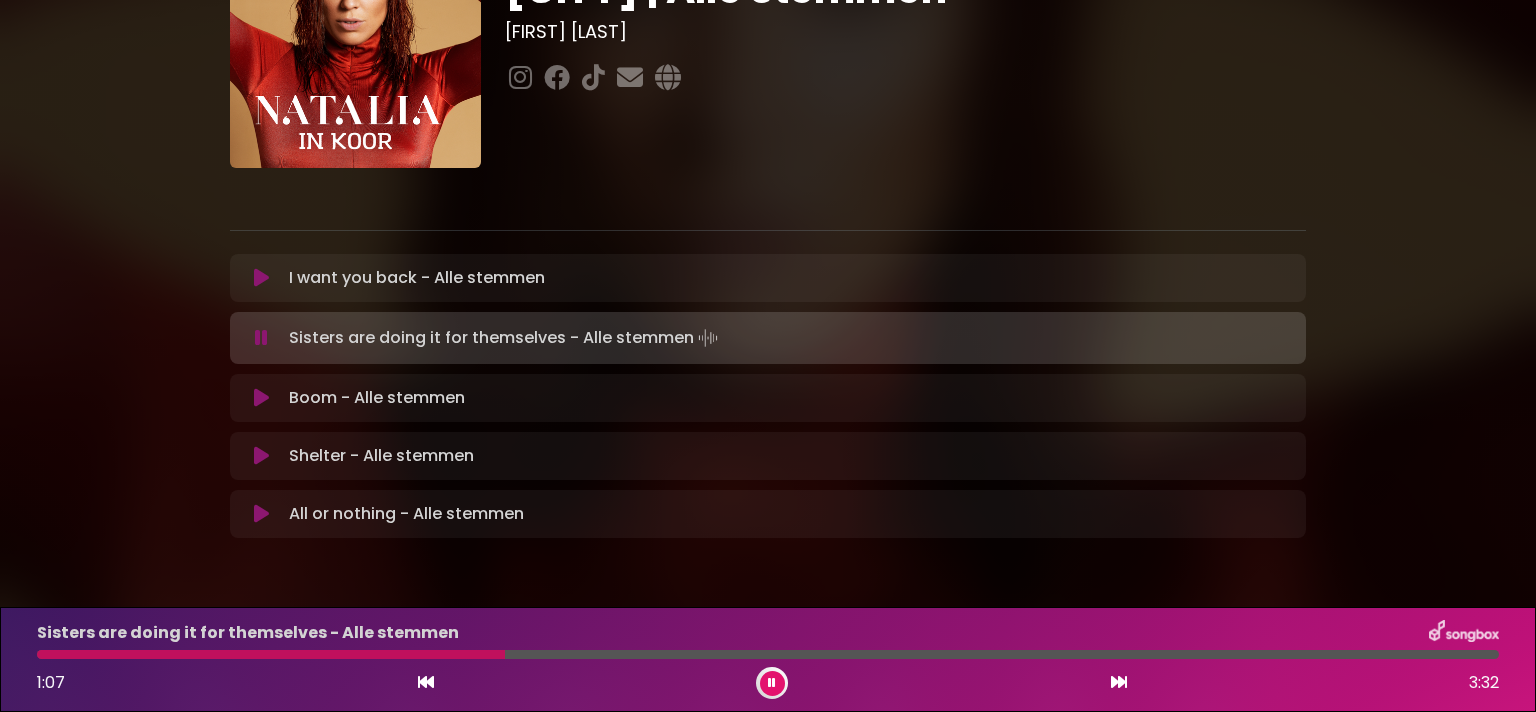 click at bounding box center [768, 654] 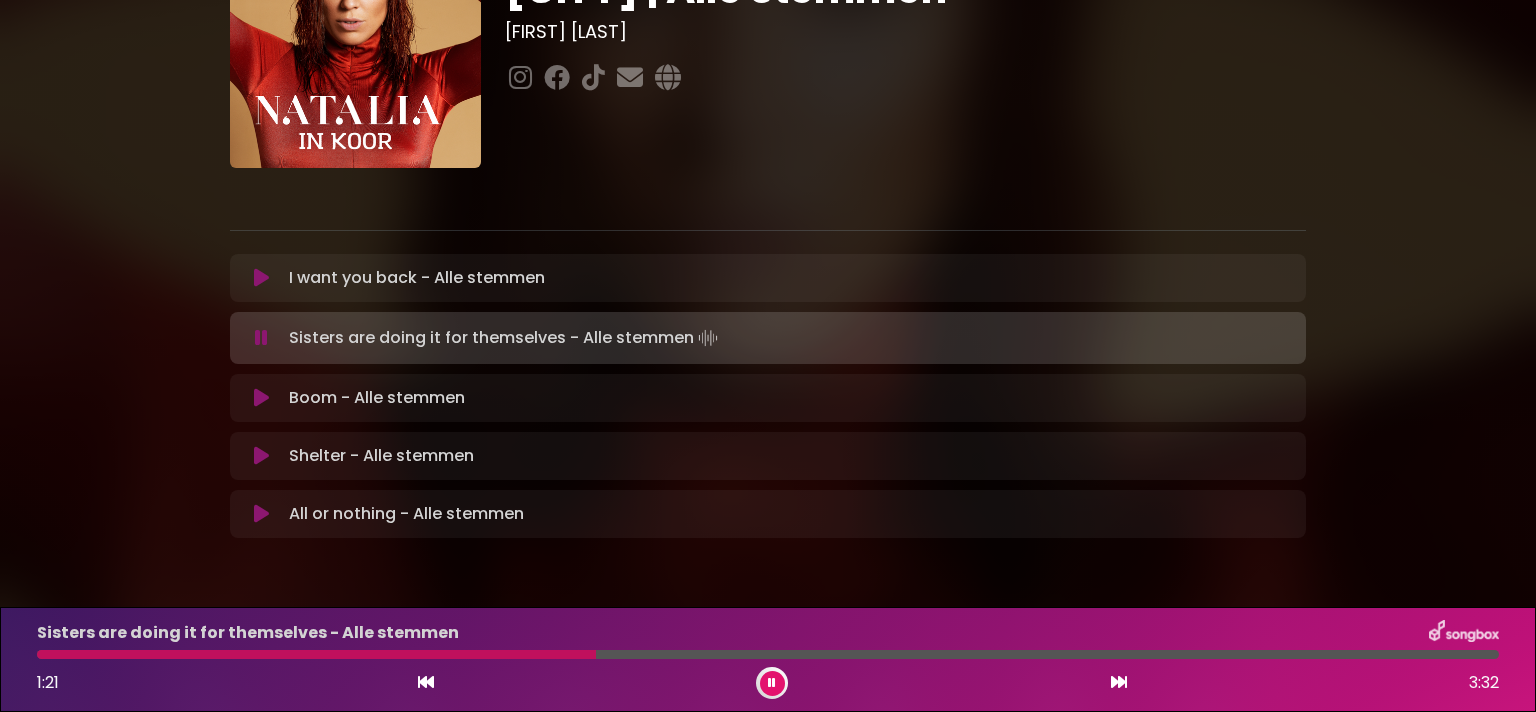 click at bounding box center (768, 654) 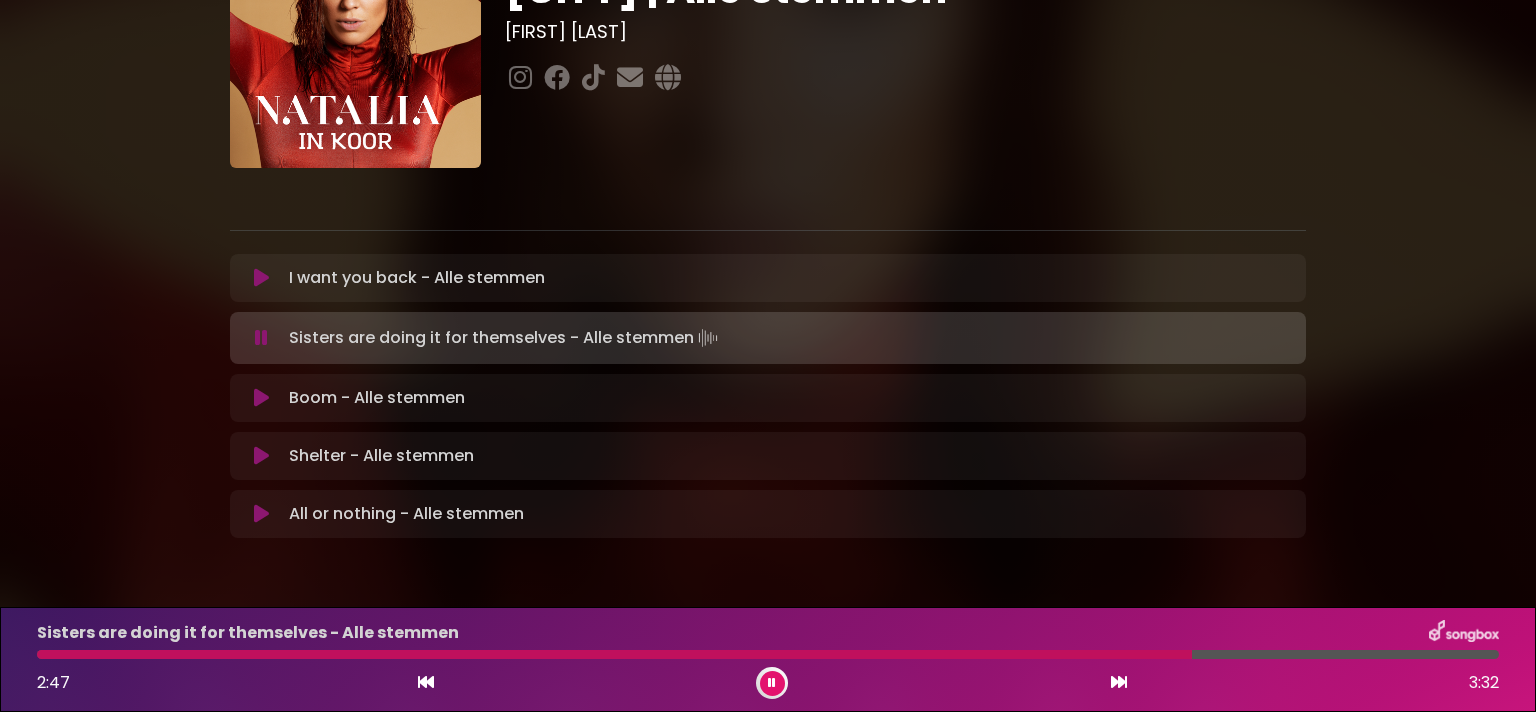 click at bounding box center (614, 654) 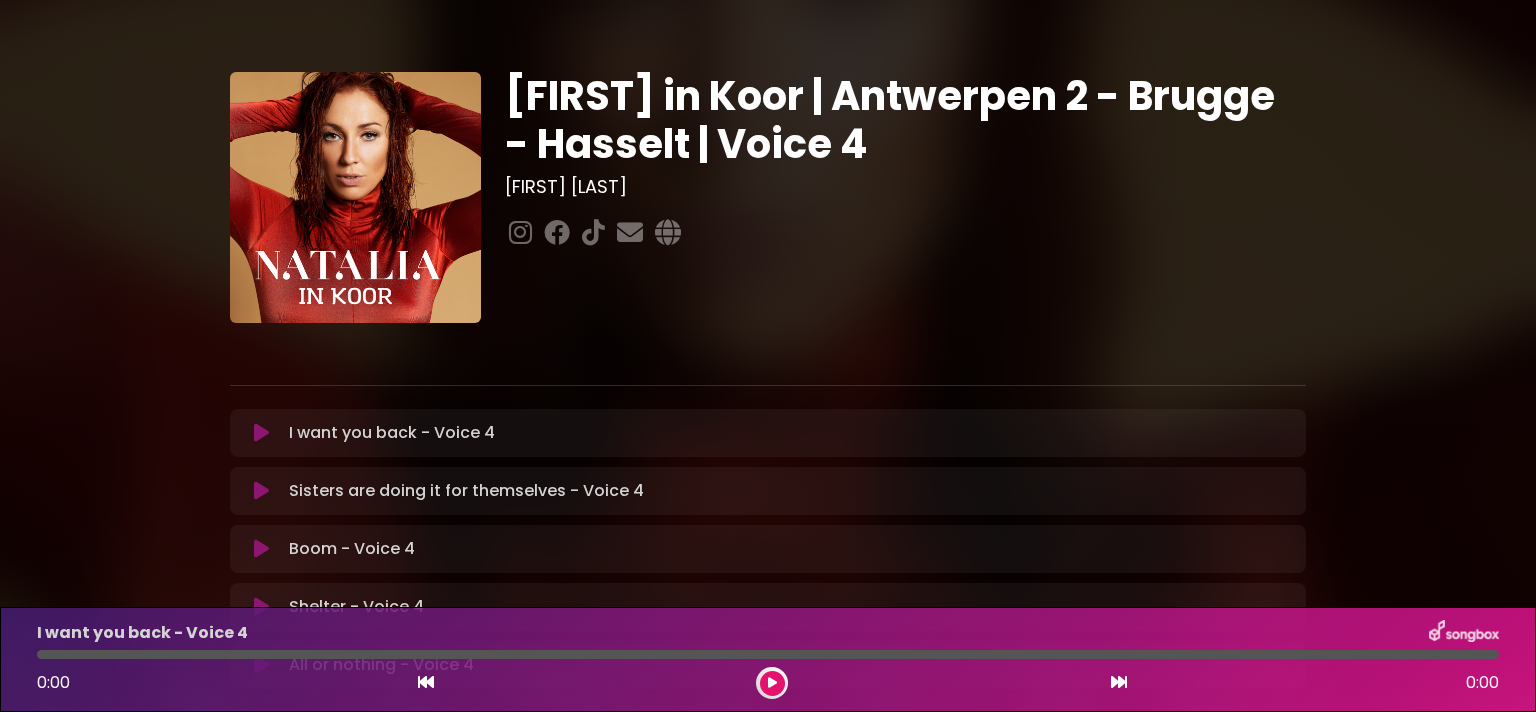 scroll, scrollTop: 0, scrollLeft: 0, axis: both 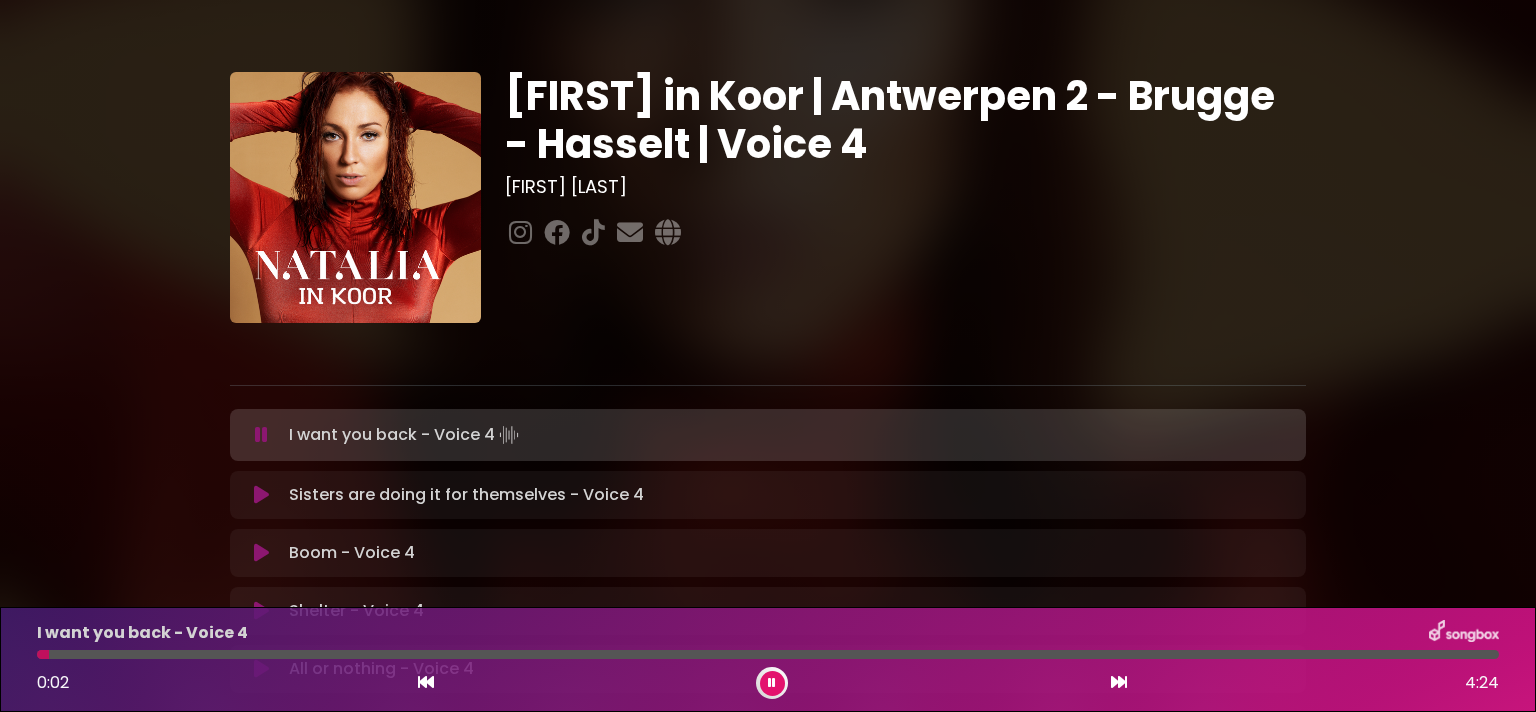type 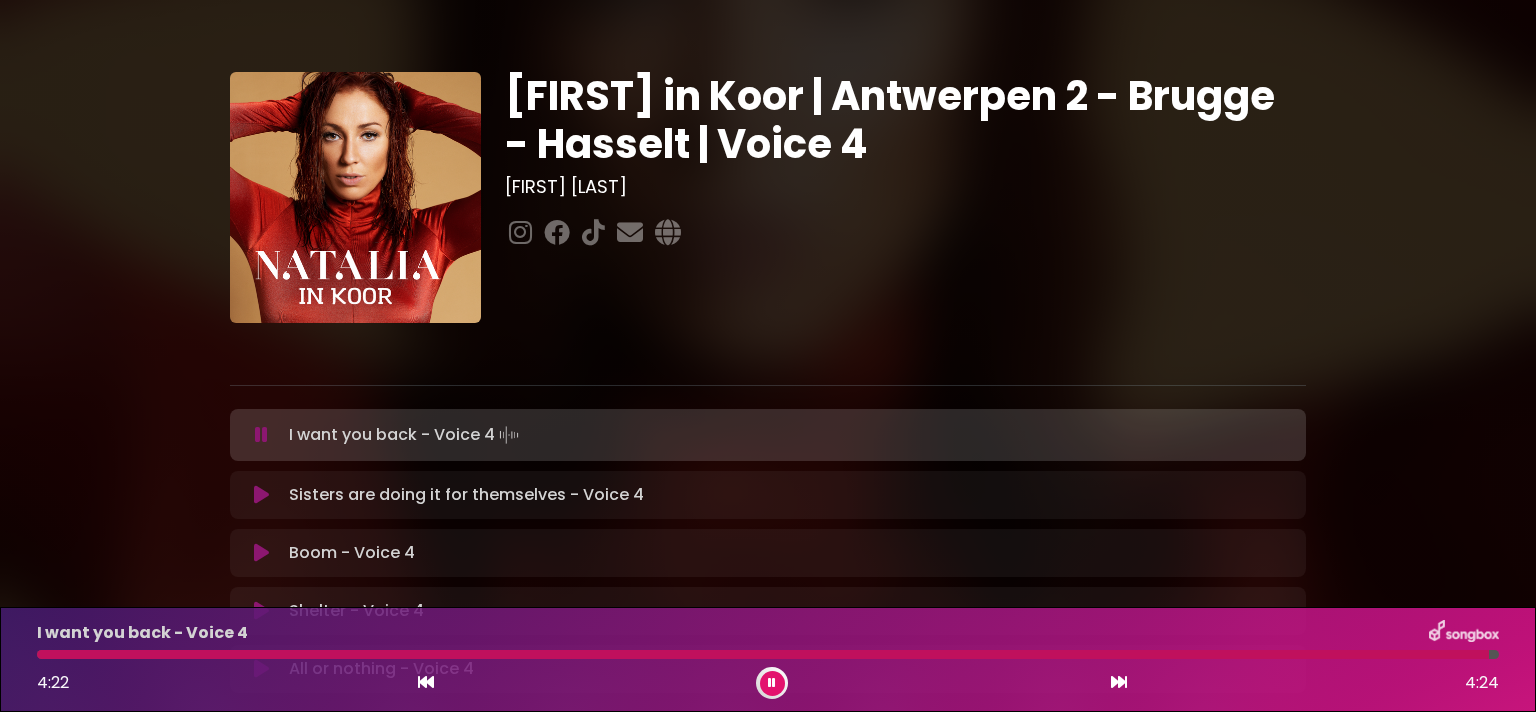 click at bounding box center [261, 495] 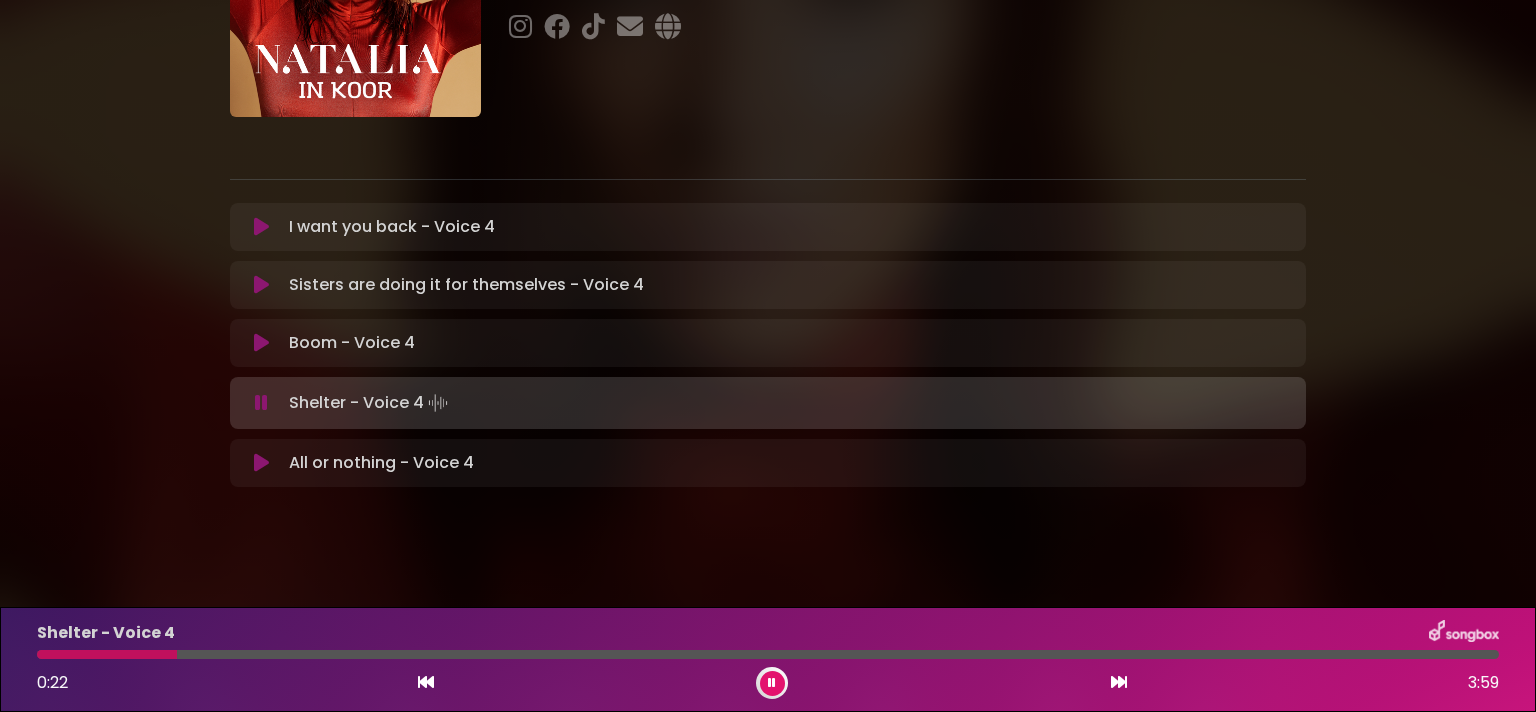 scroll, scrollTop: 213, scrollLeft: 0, axis: vertical 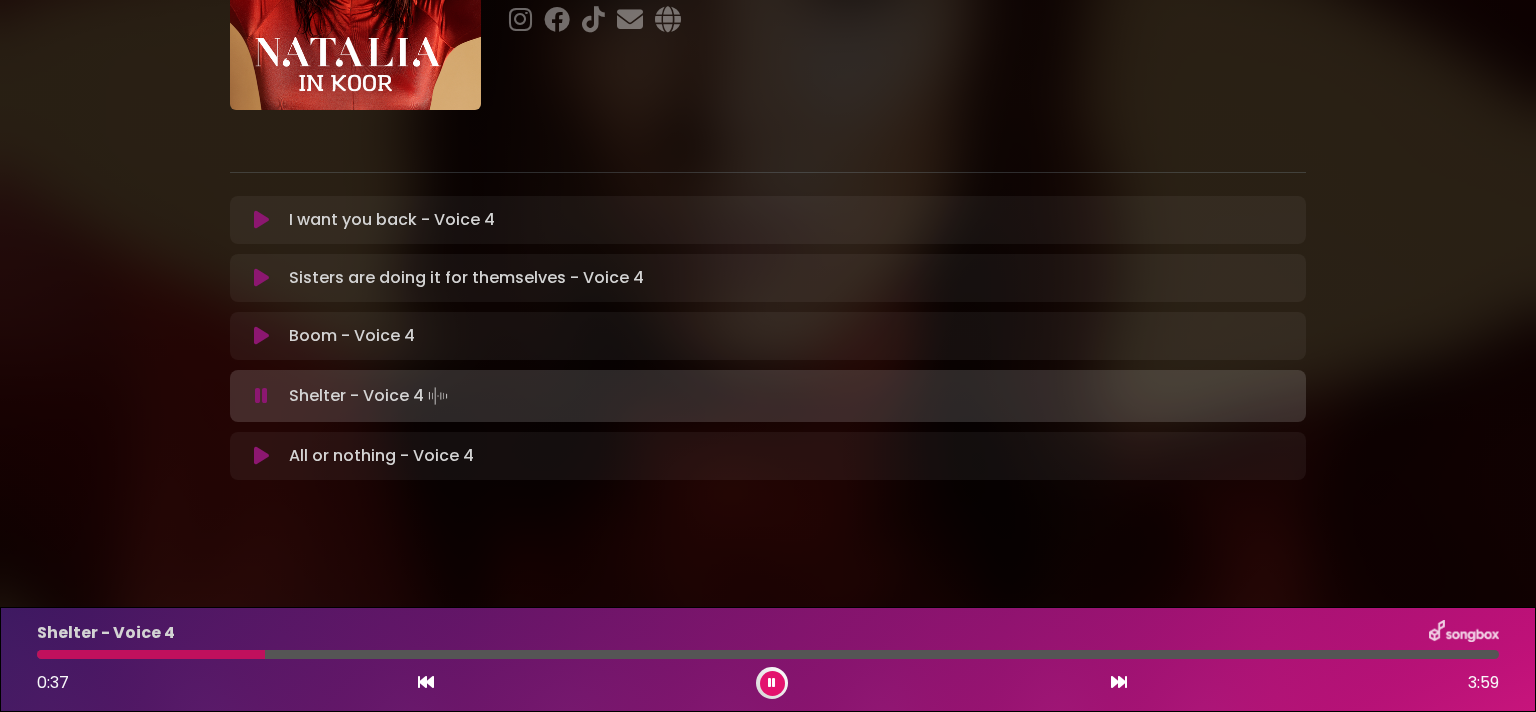type 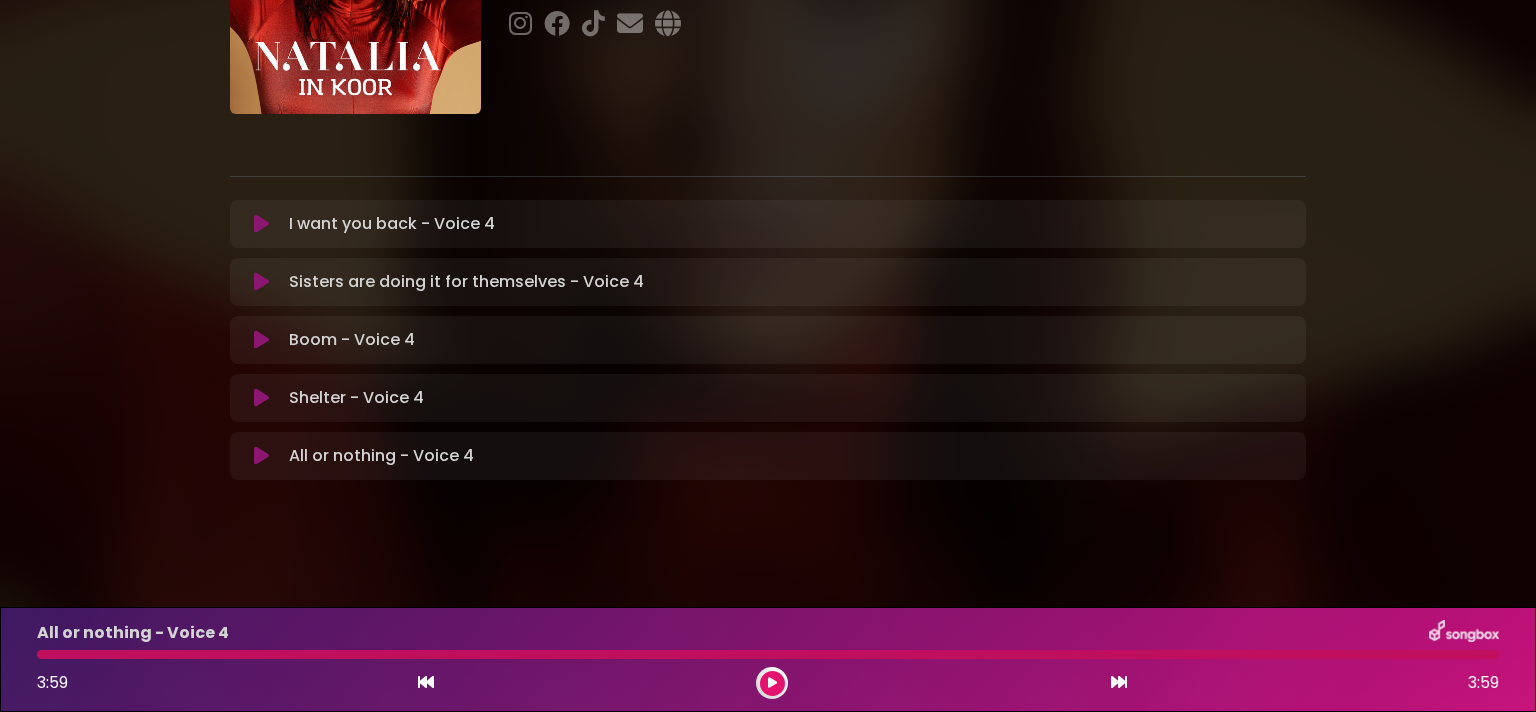 scroll, scrollTop: 209, scrollLeft: 0, axis: vertical 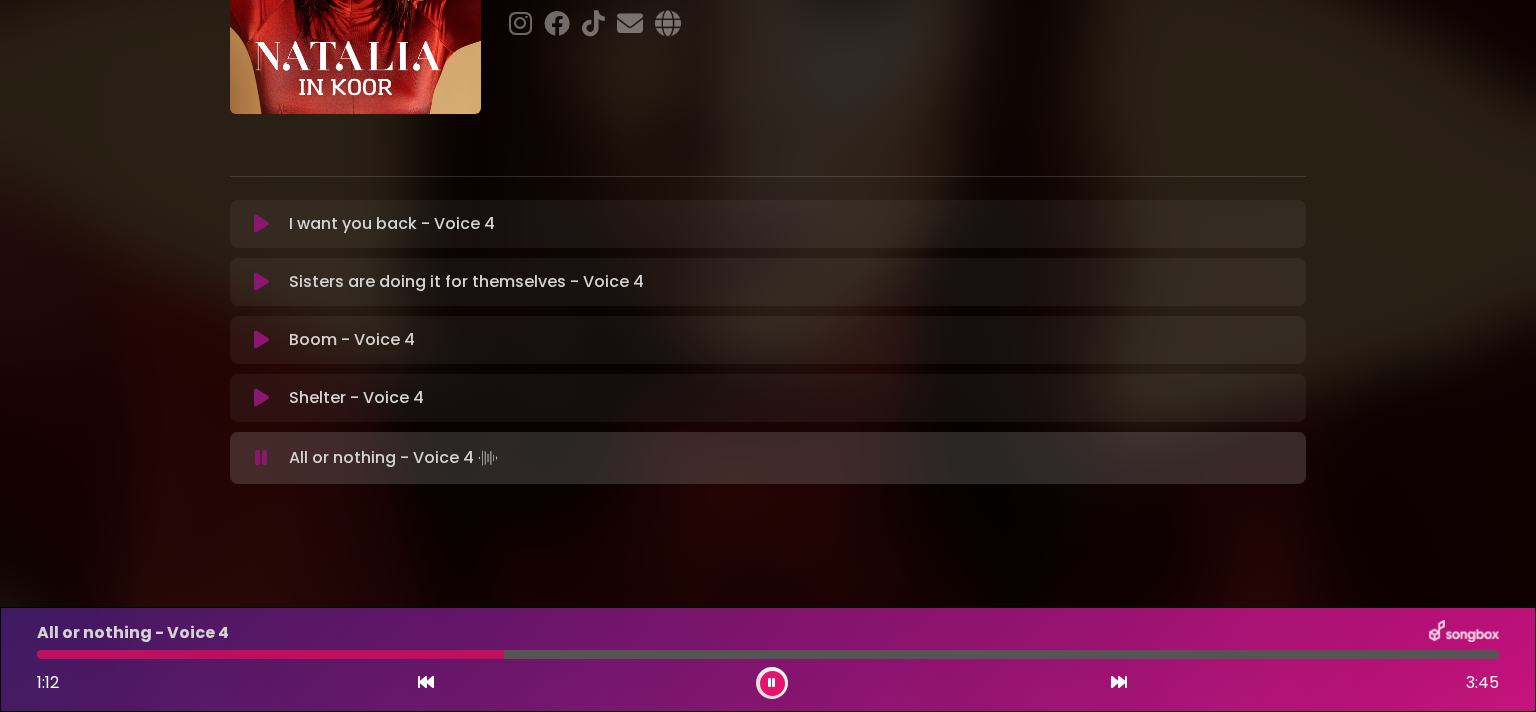 click at bounding box center (772, 683) 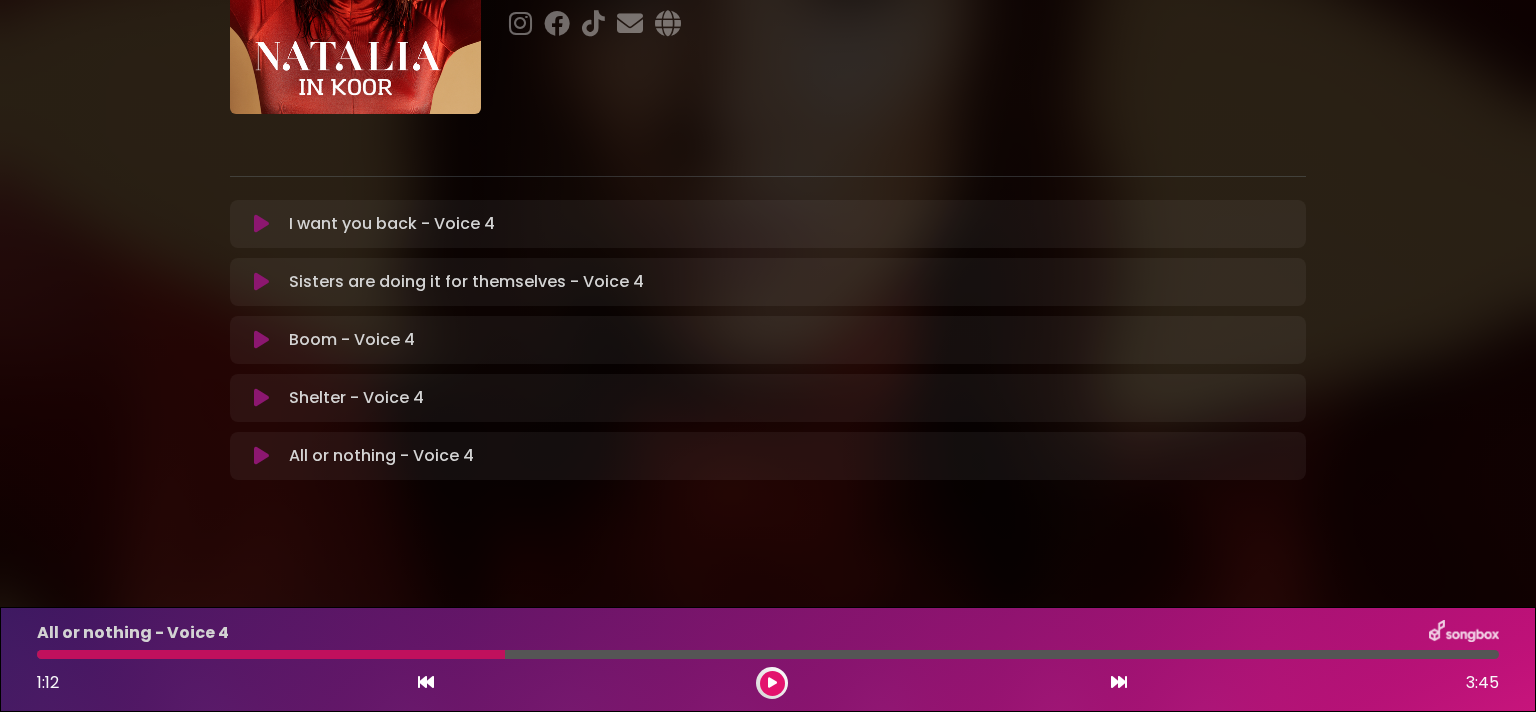 click at bounding box center [772, 683] 